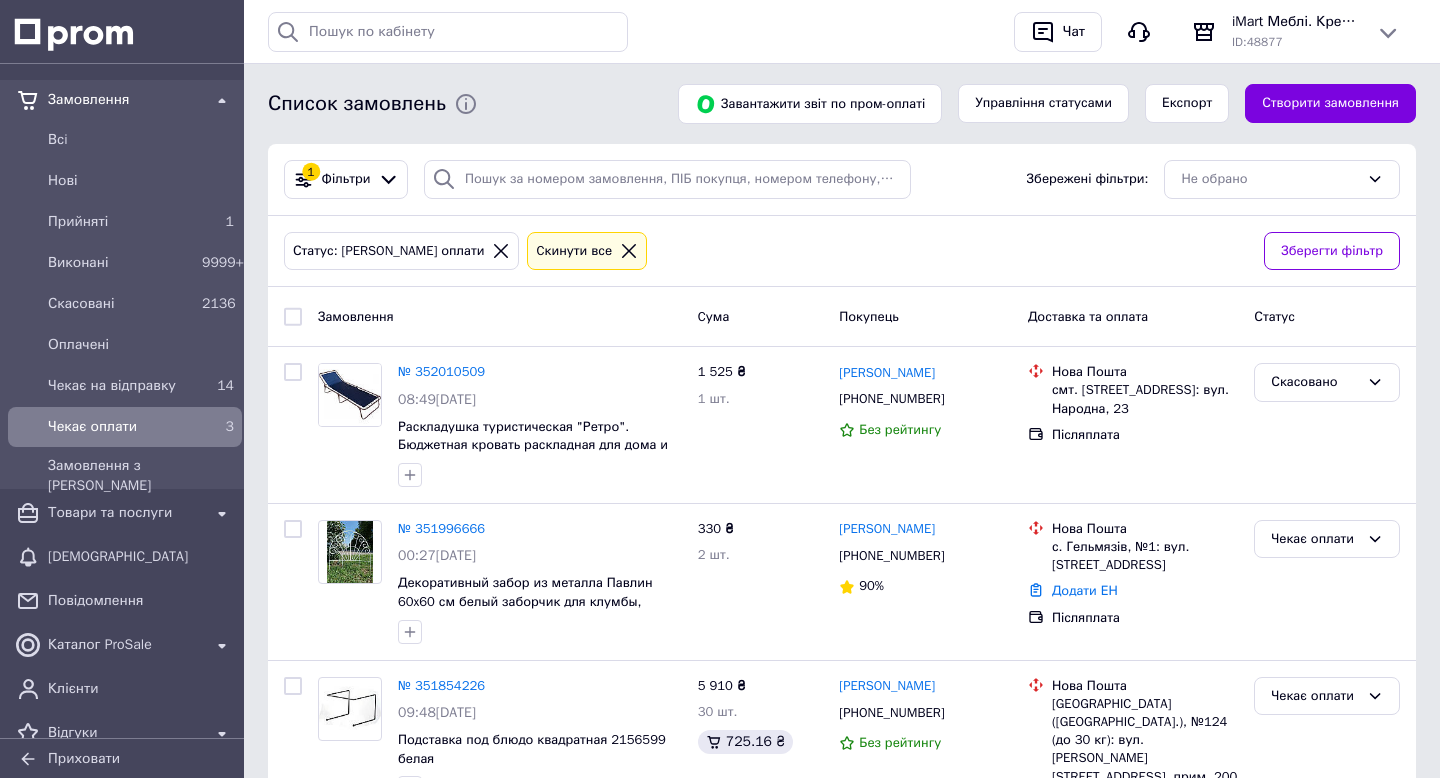 scroll, scrollTop: 0, scrollLeft: 0, axis: both 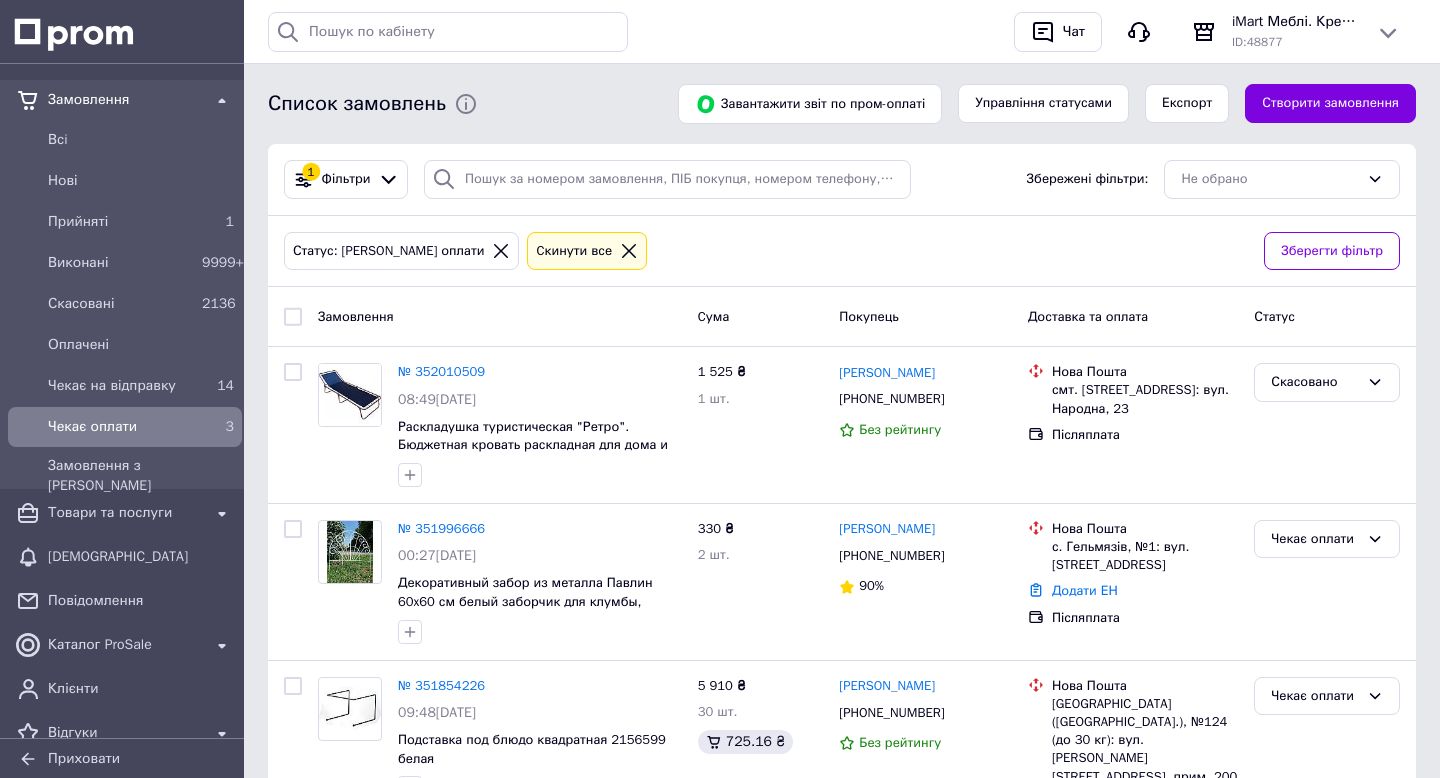 click 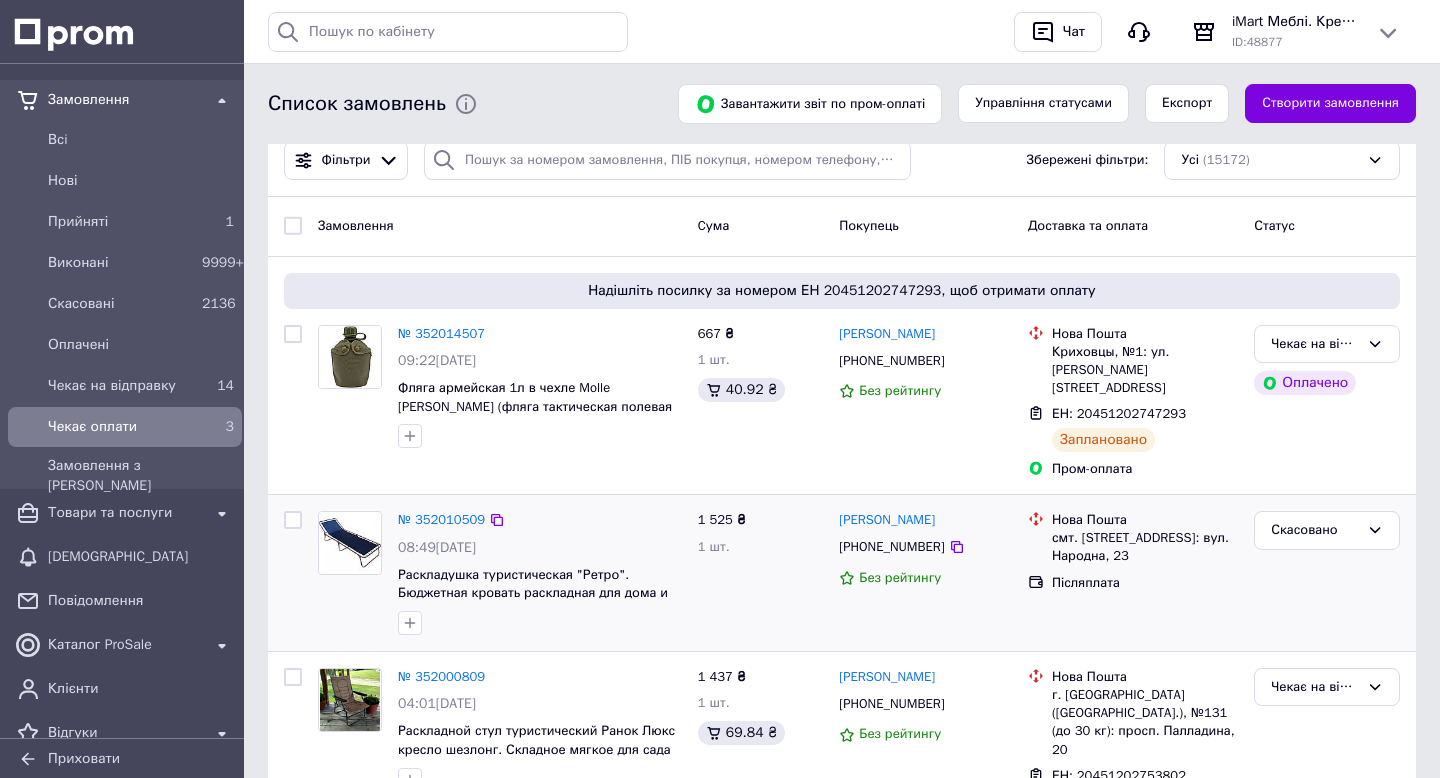 scroll, scrollTop: 0, scrollLeft: 0, axis: both 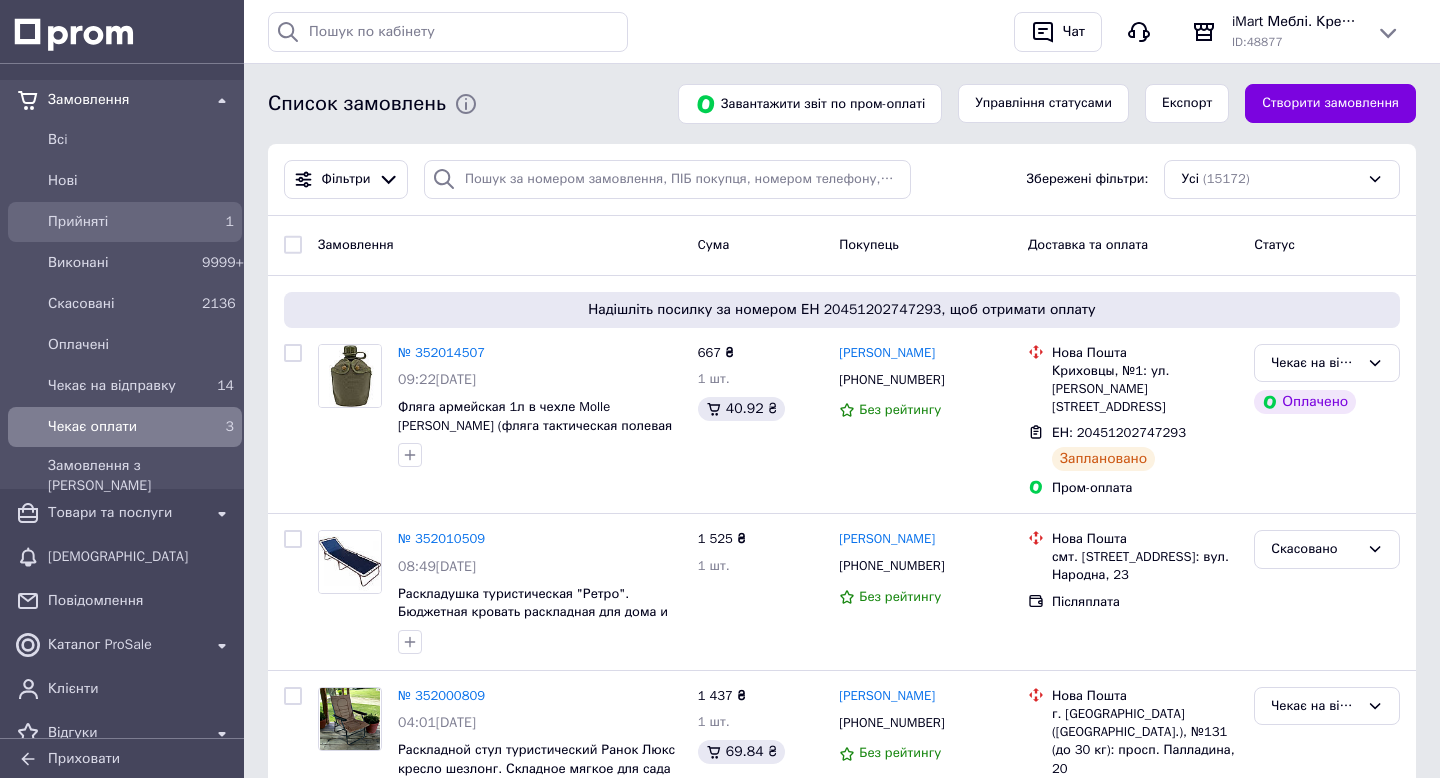 click on "Прийняті" at bounding box center (121, 222) 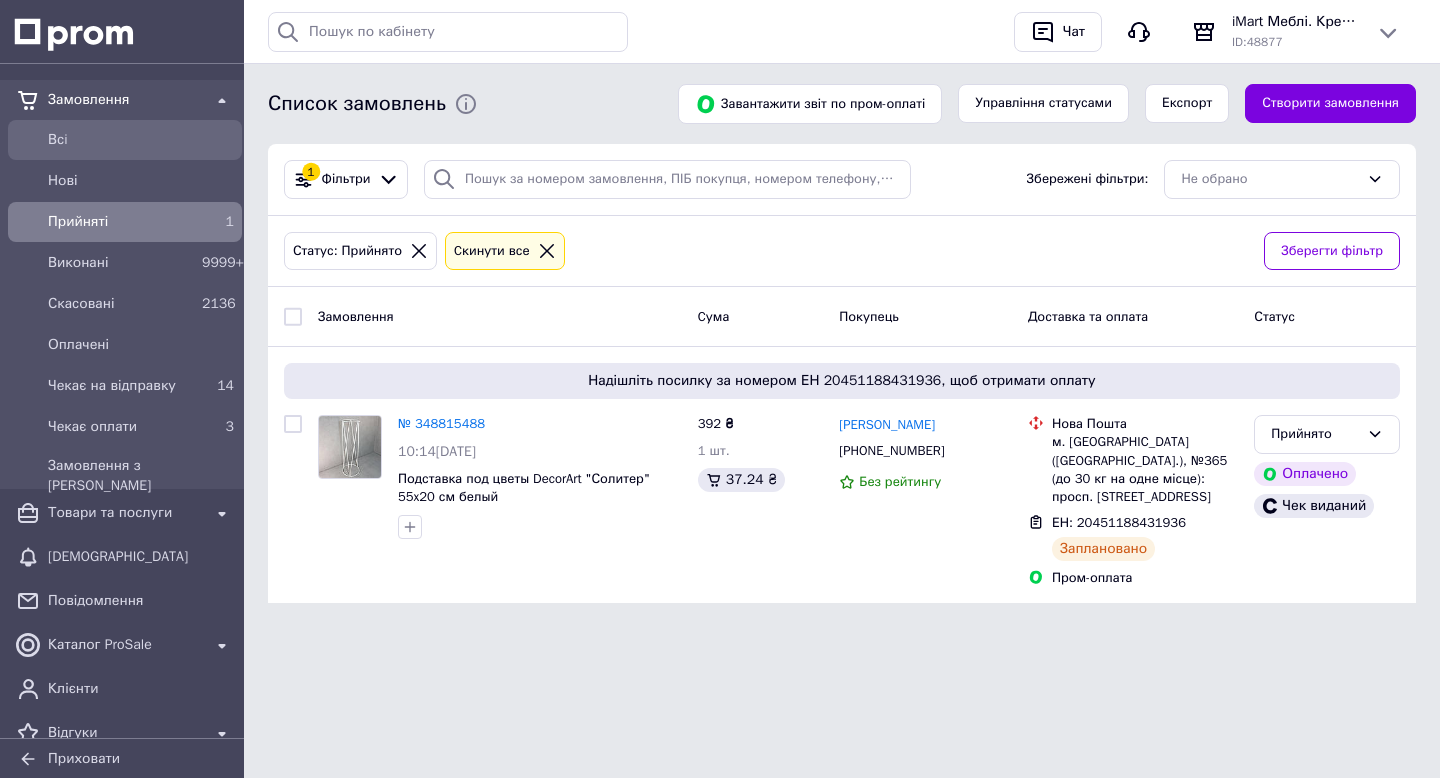 click on "Всi" at bounding box center [141, 140] 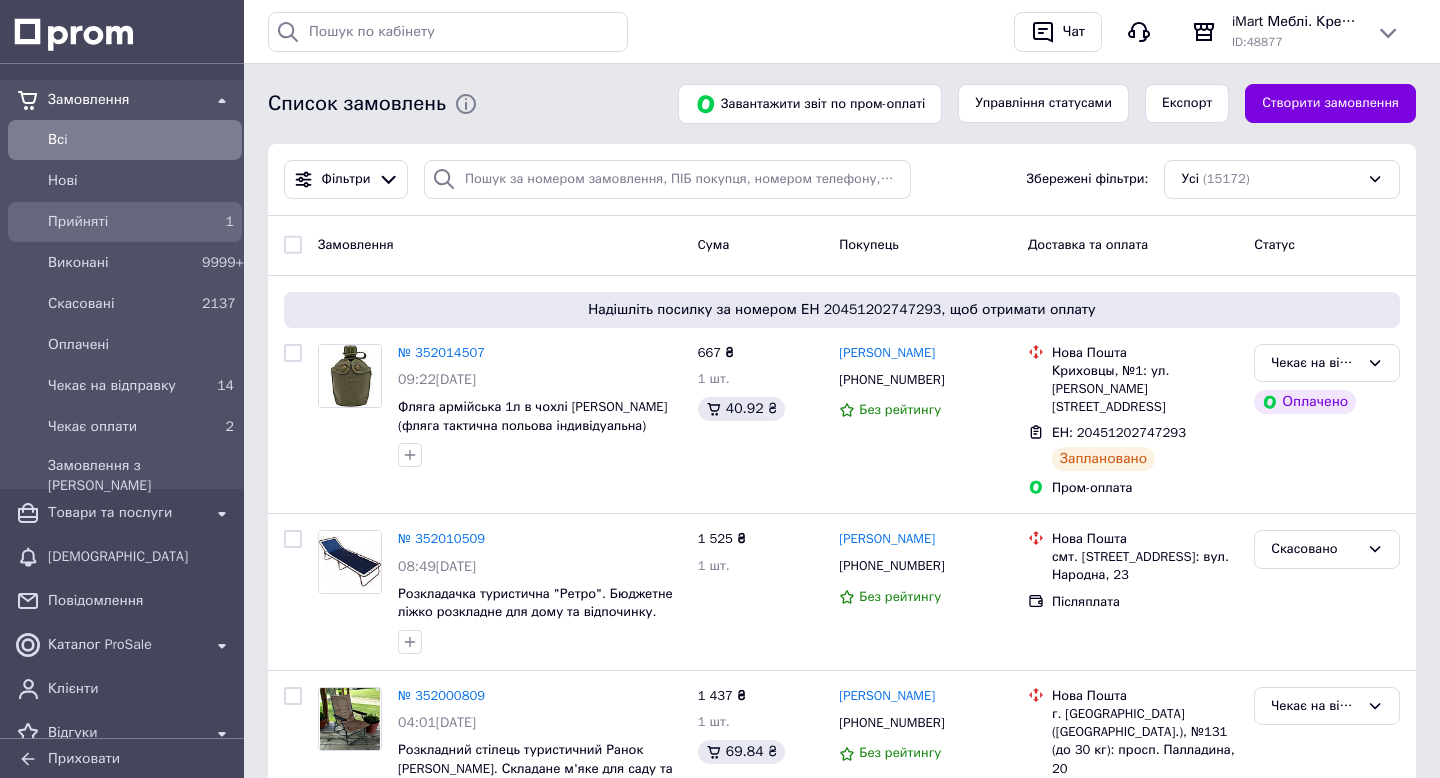 click on "Прийняті" at bounding box center (121, 222) 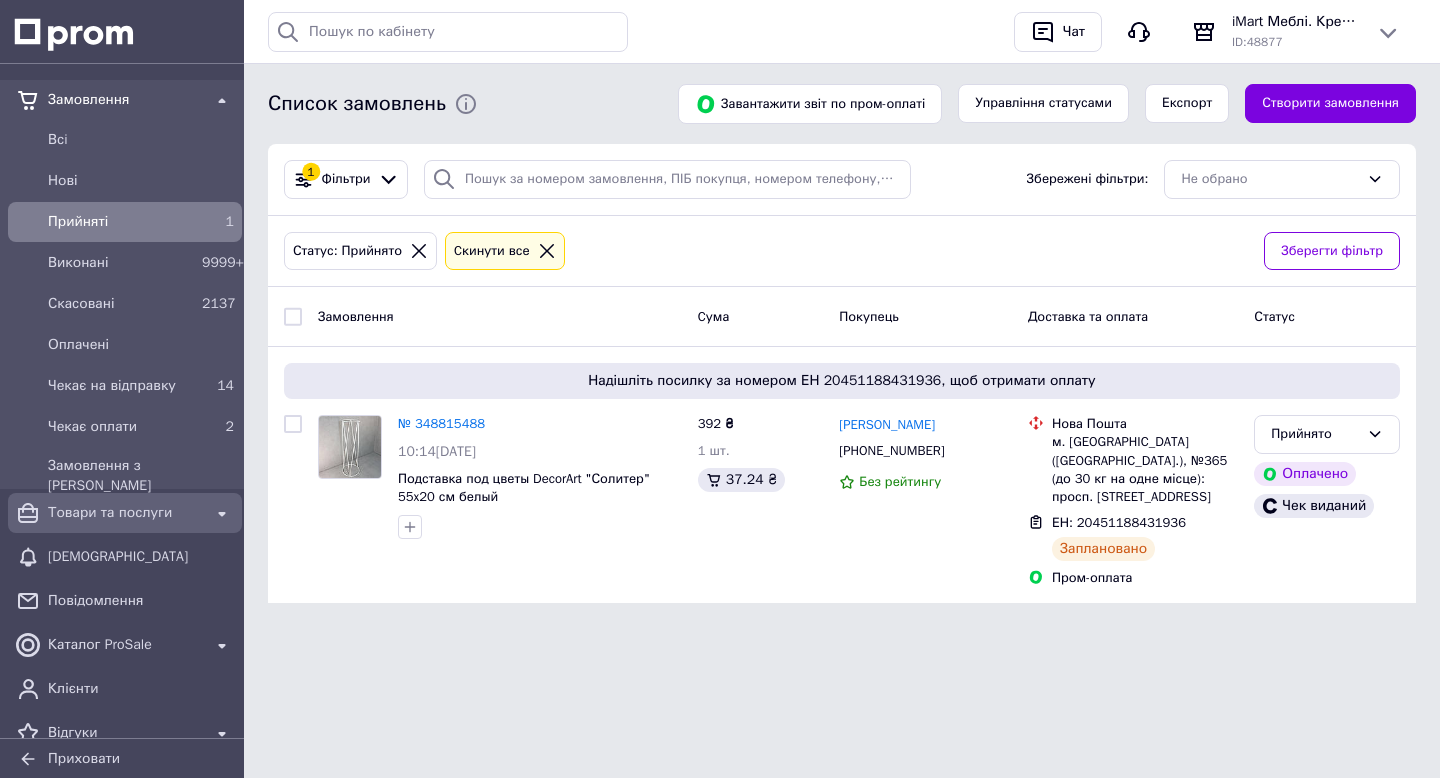 click on "Товари та послуги" at bounding box center [125, 513] 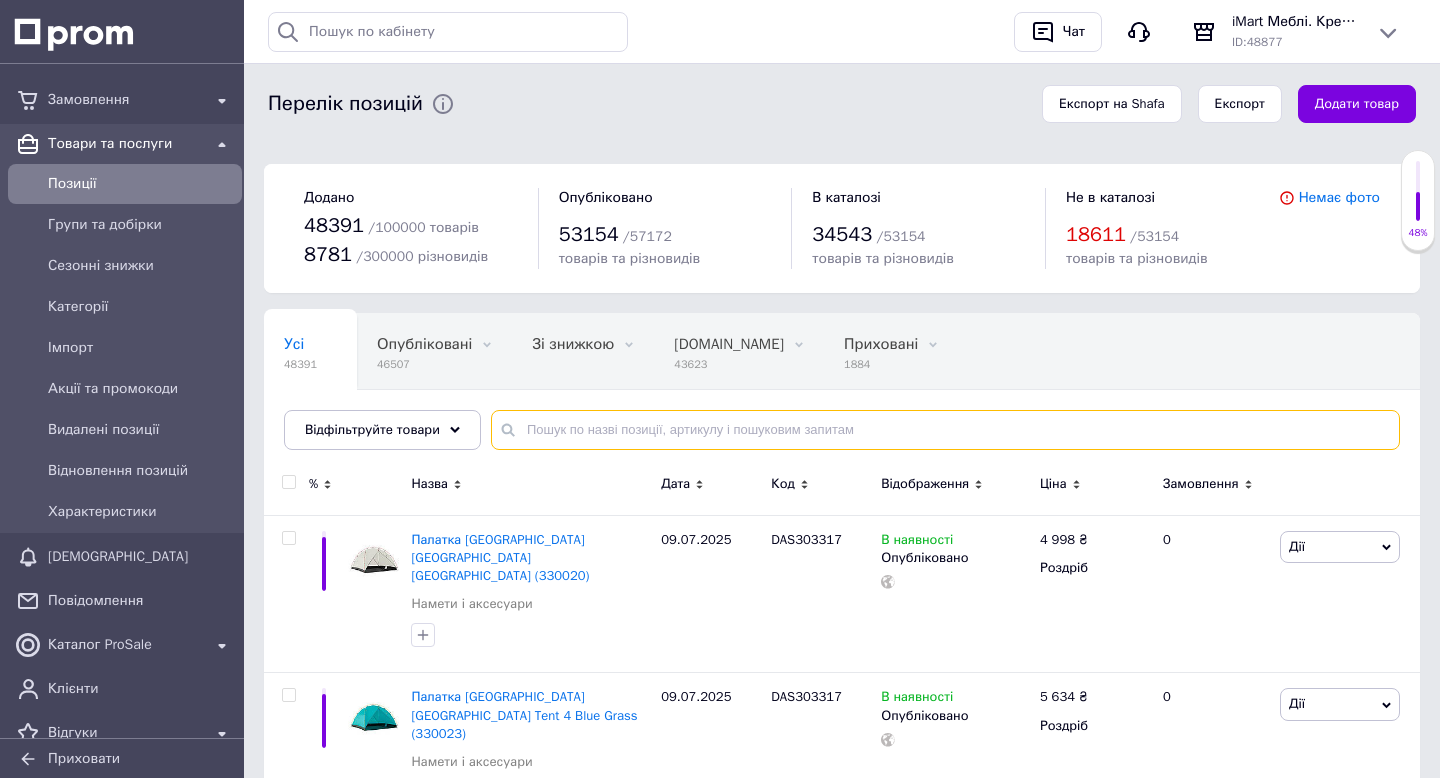 click at bounding box center (945, 430) 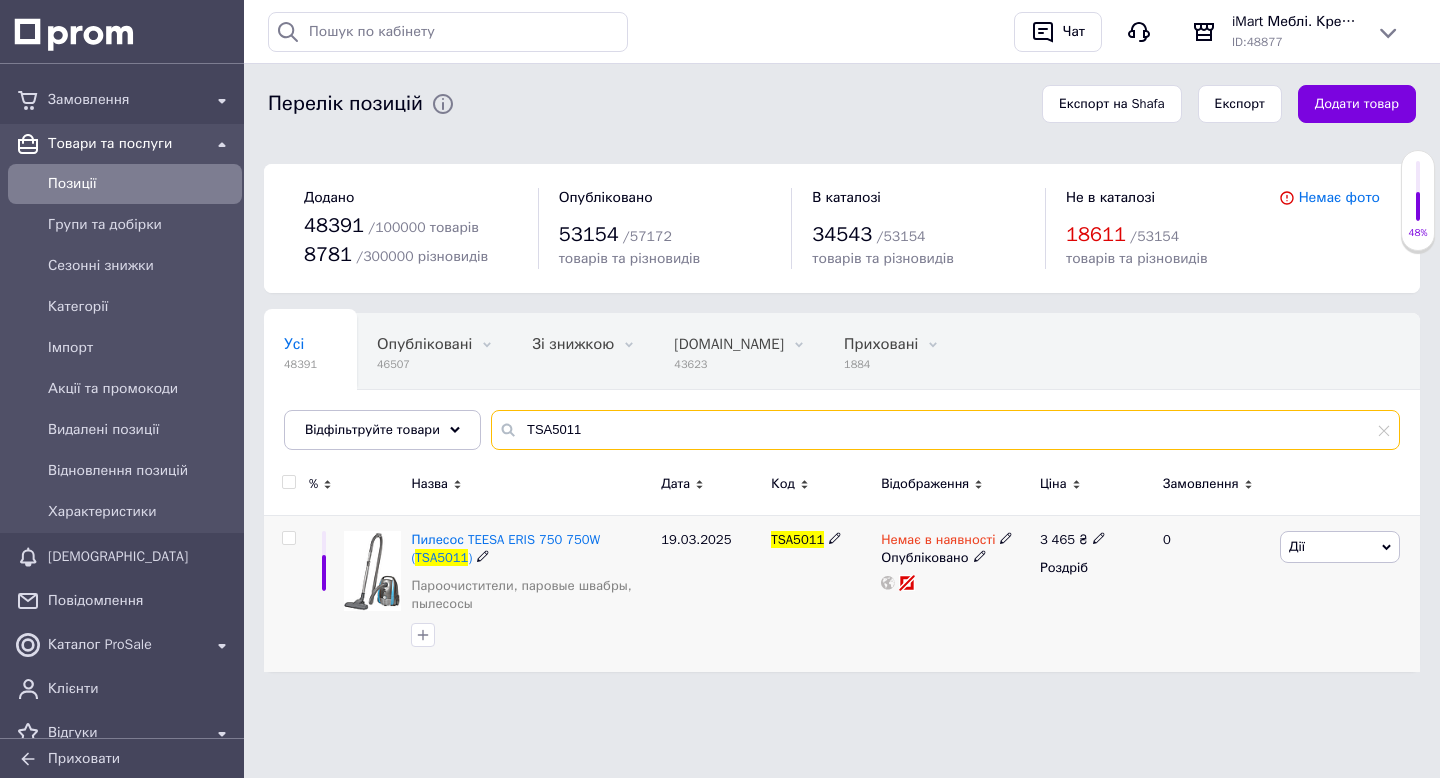 type on "TSA5011" 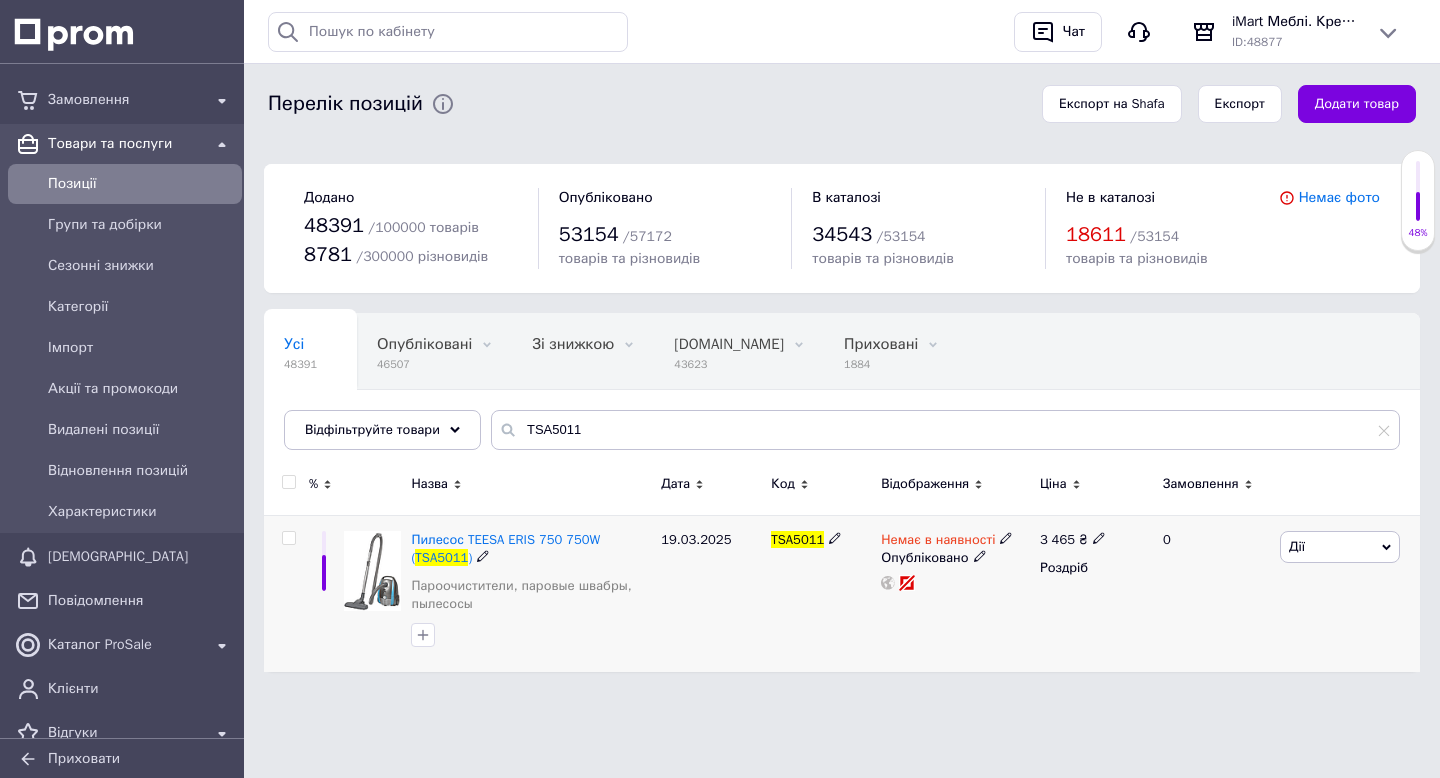 click on "Дії" at bounding box center [1340, 547] 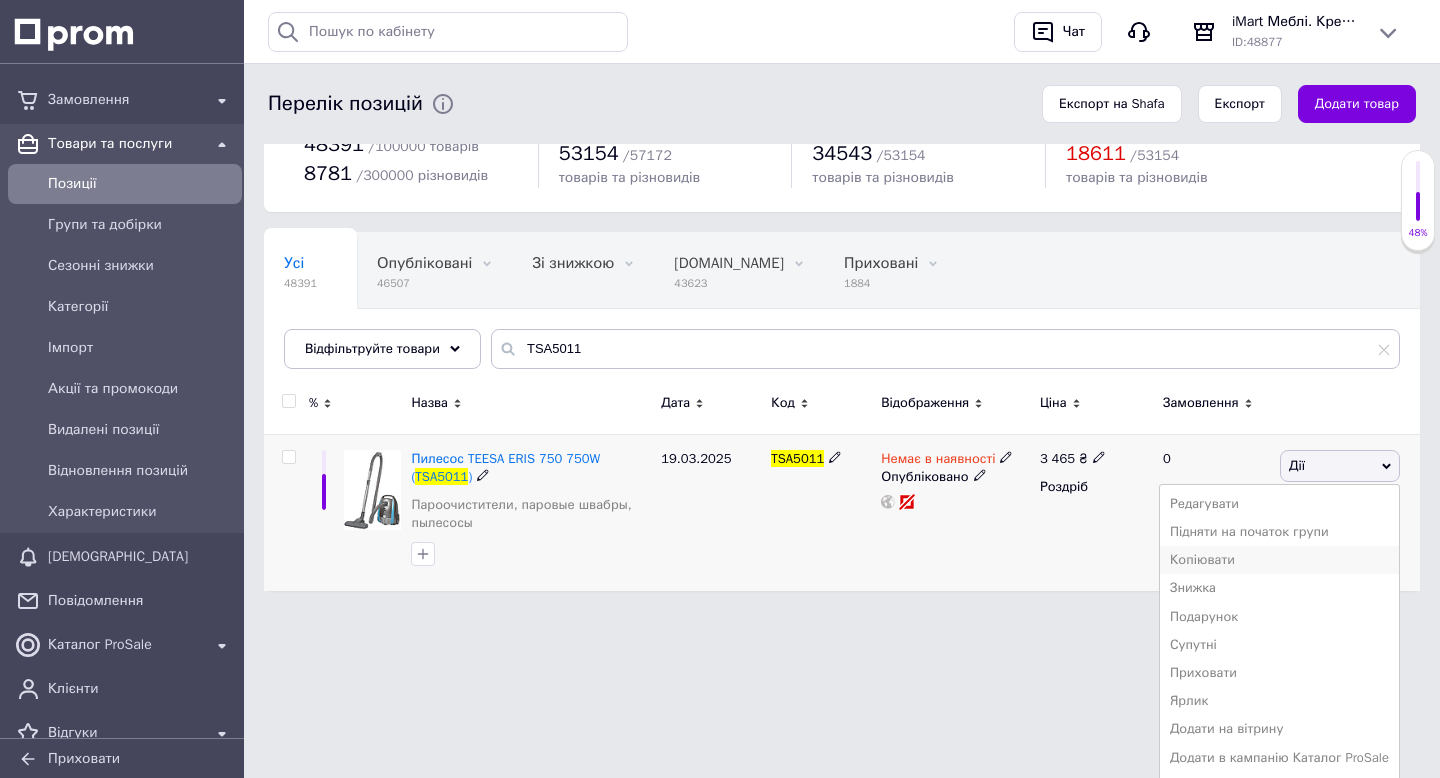 scroll, scrollTop: 109, scrollLeft: 0, axis: vertical 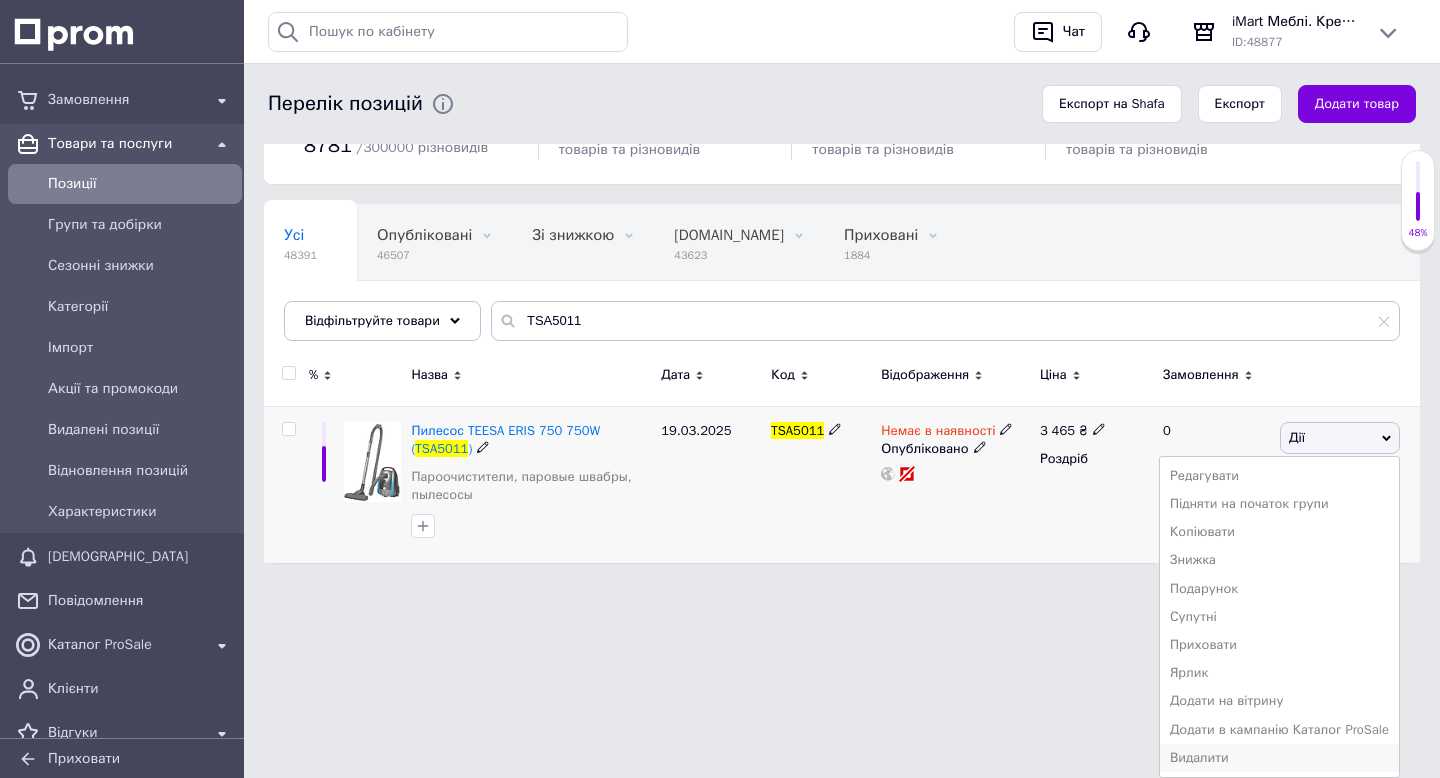 click on "Видалити" at bounding box center (1279, 758) 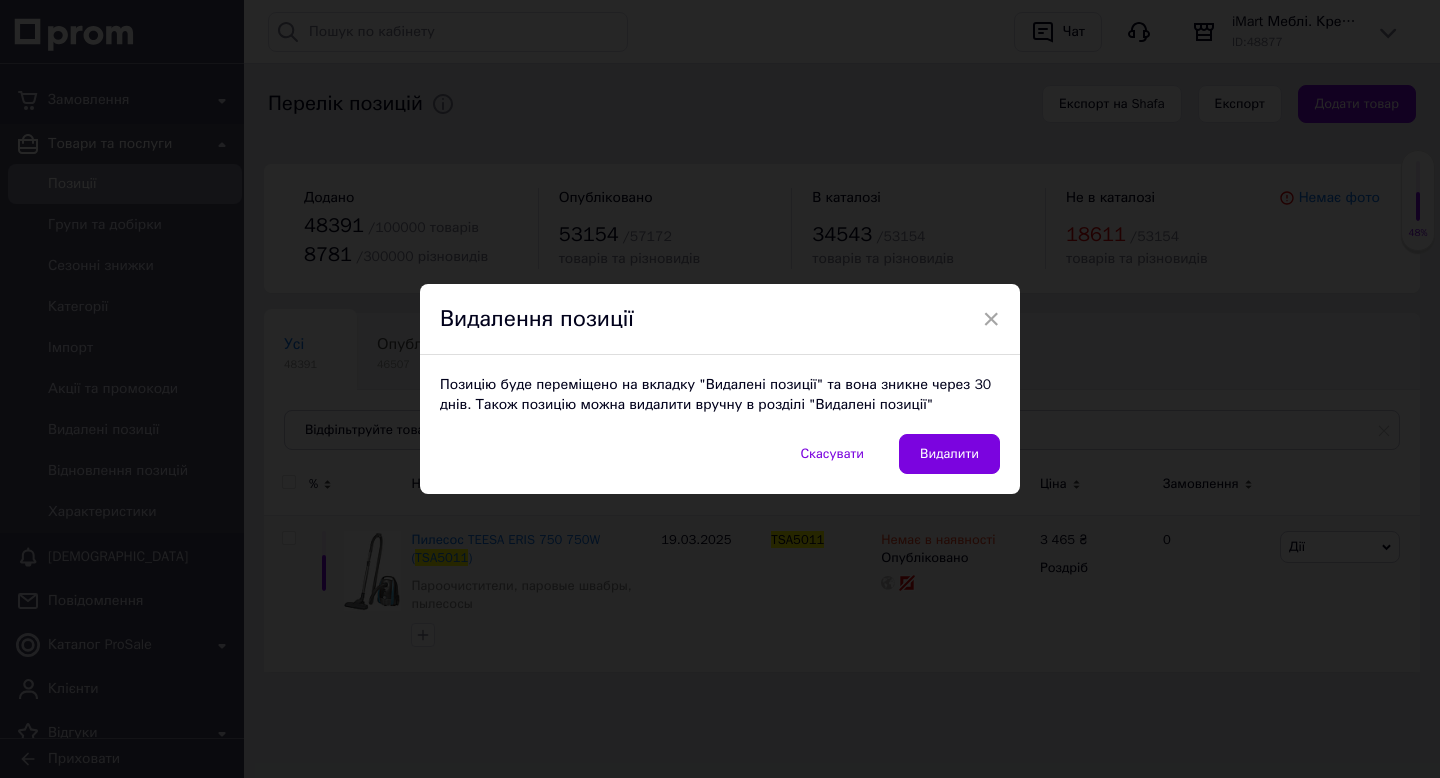 scroll, scrollTop: 0, scrollLeft: 0, axis: both 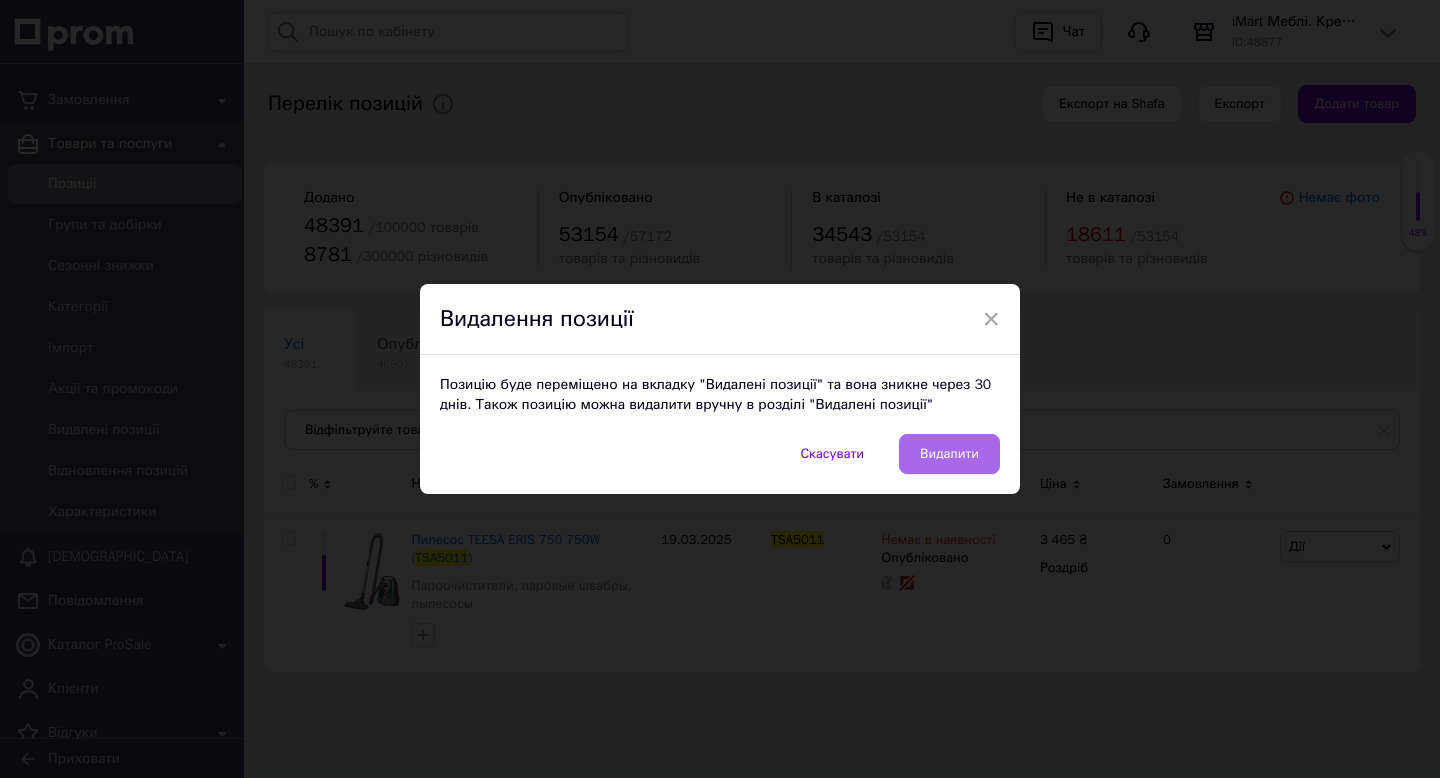 click on "Видалити" at bounding box center [949, 454] 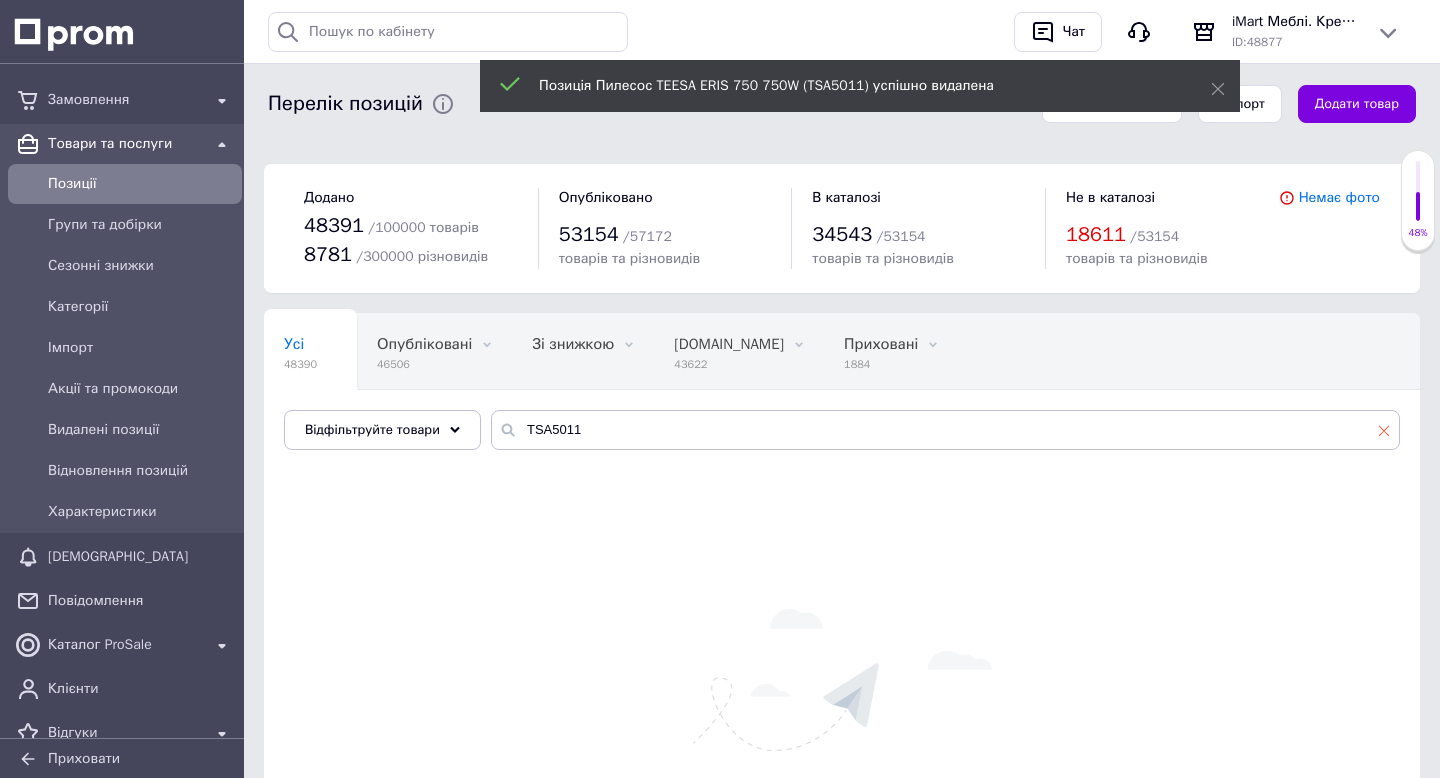 click 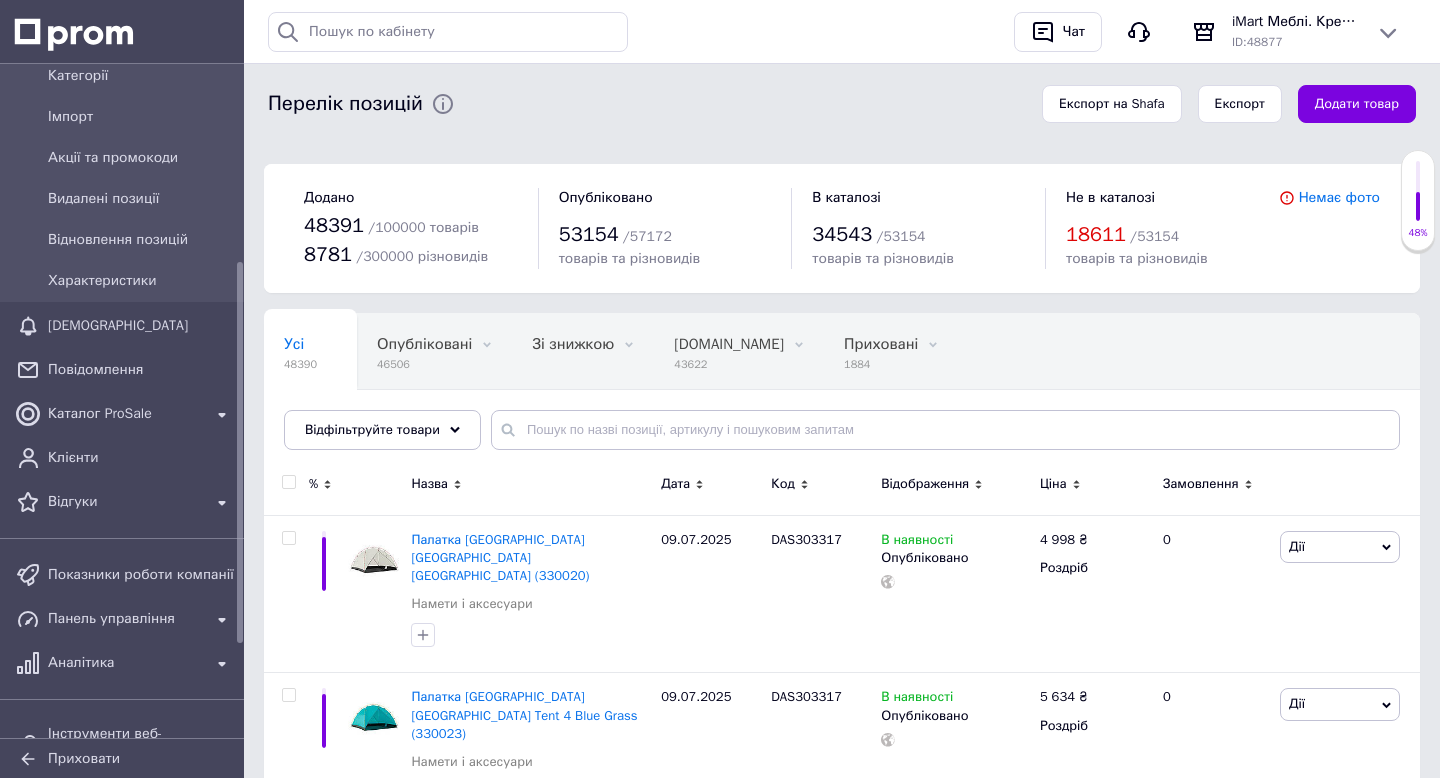 scroll, scrollTop: 517, scrollLeft: 0, axis: vertical 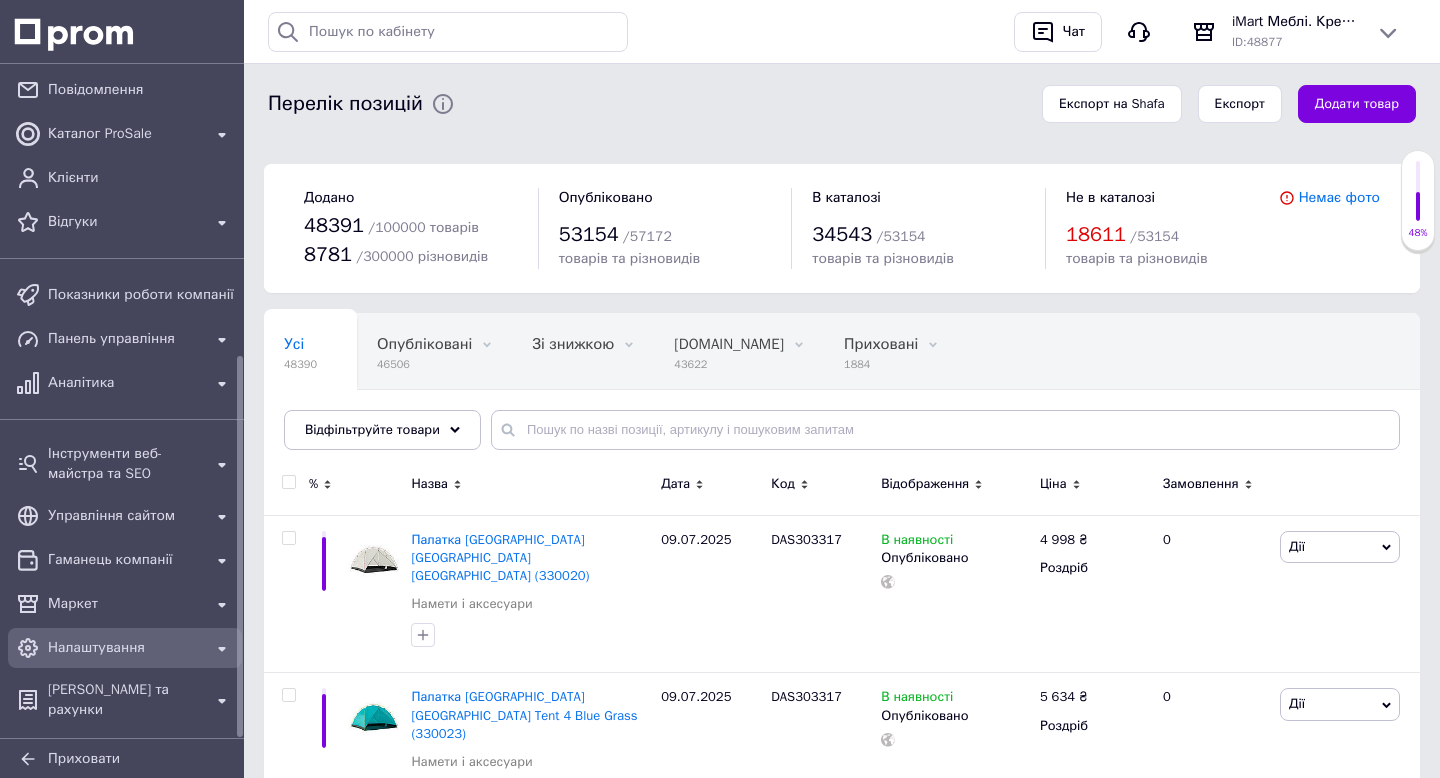 click on "Налаштування" at bounding box center [125, 648] 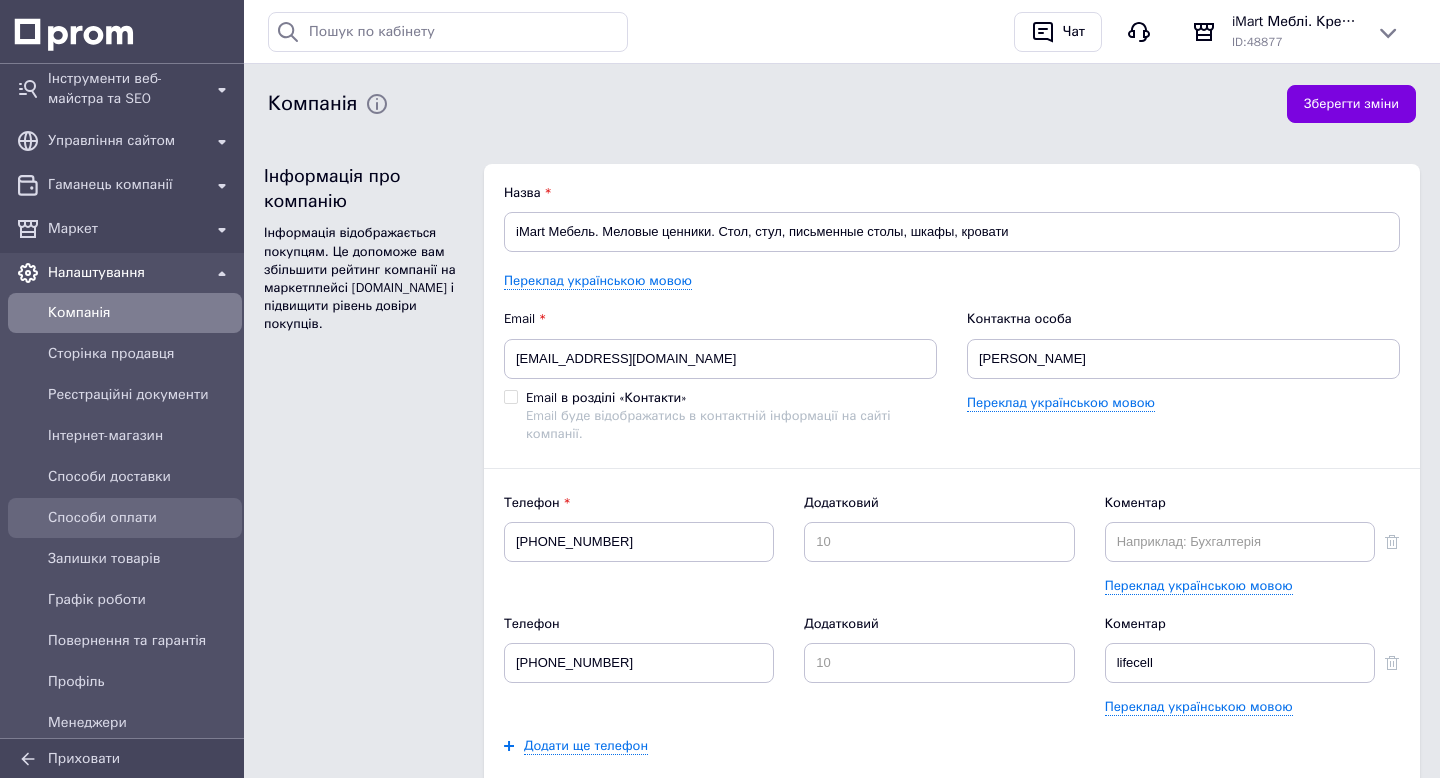 click on "Способи оплати" at bounding box center [141, 518] 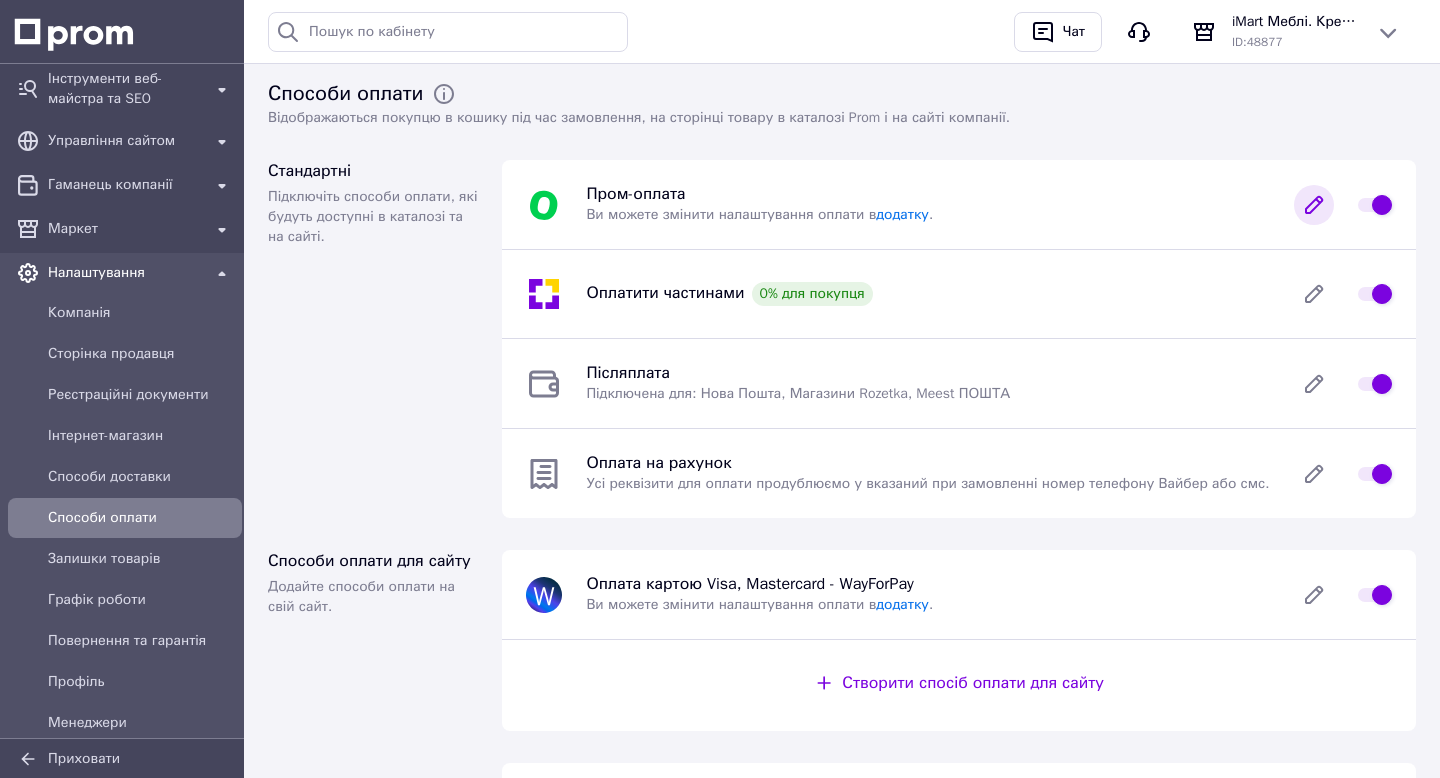 click 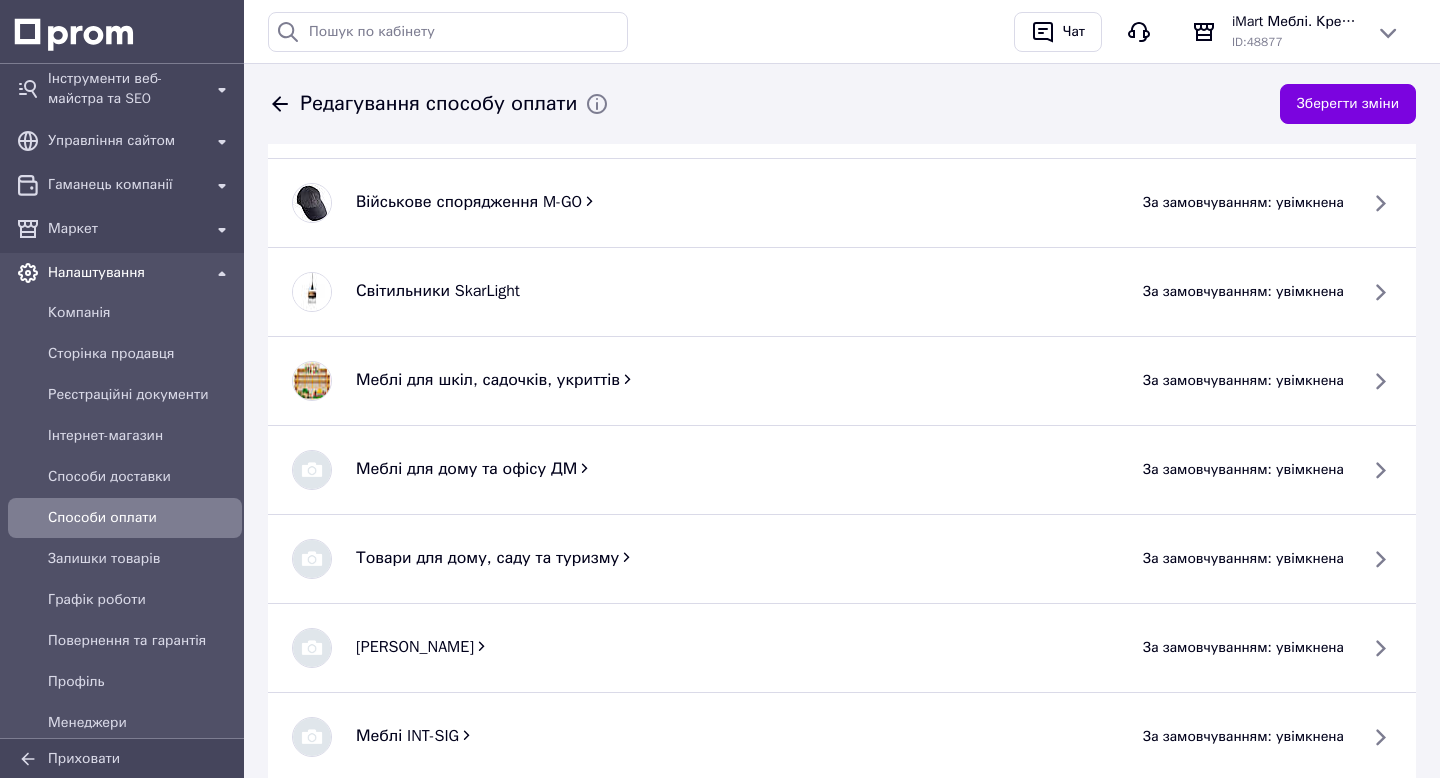 scroll, scrollTop: 2512, scrollLeft: 0, axis: vertical 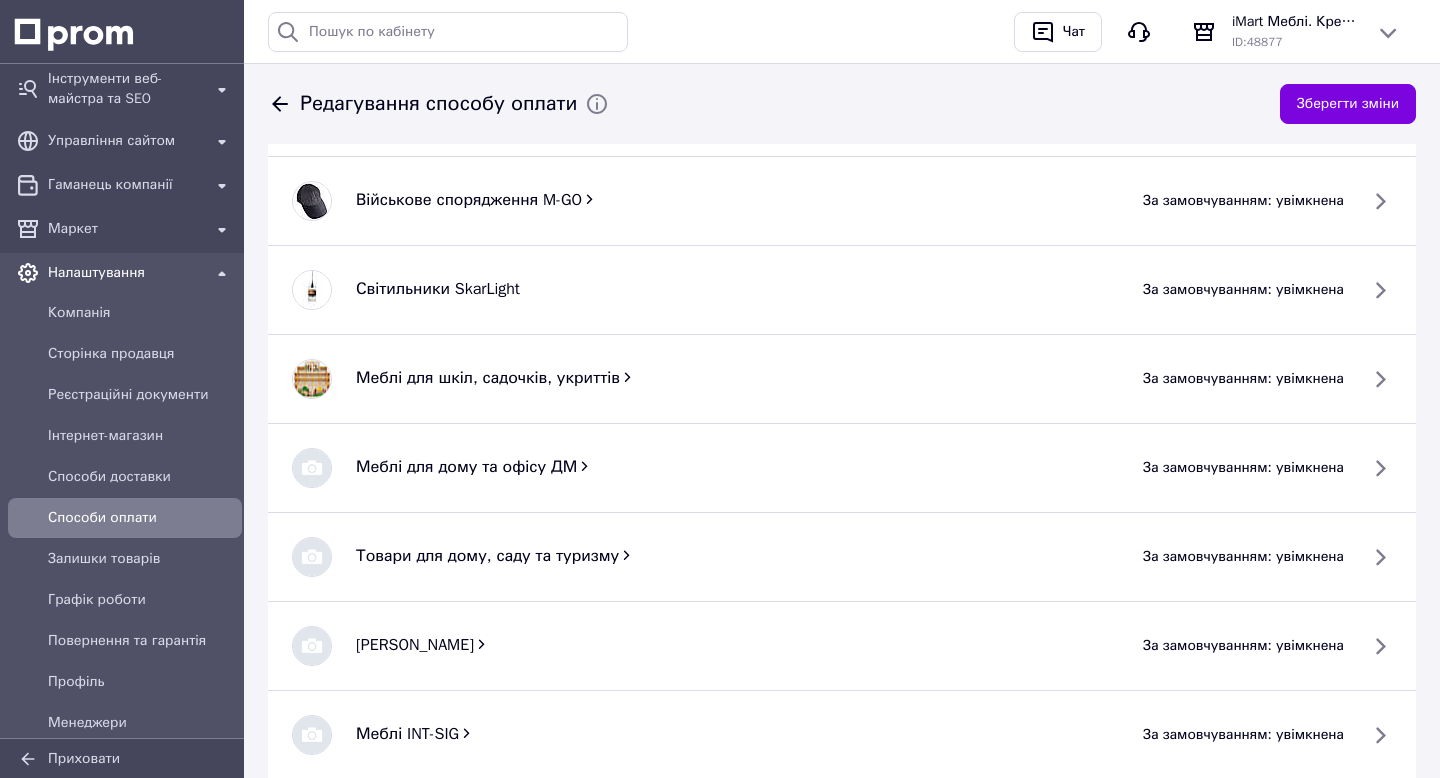 click on "за замовчуванням: увімкнена" at bounding box center (1243, 468) 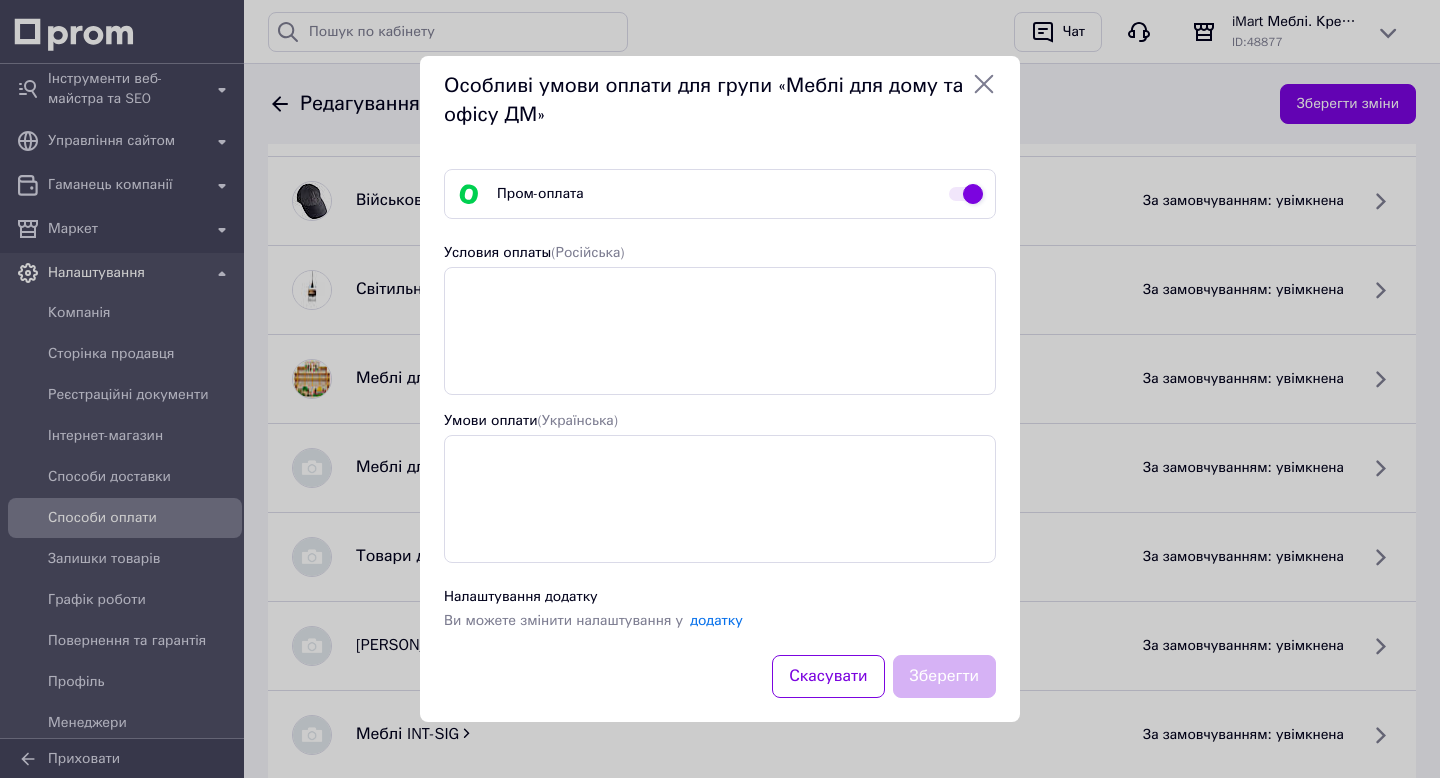 click at bounding box center (966, 194) 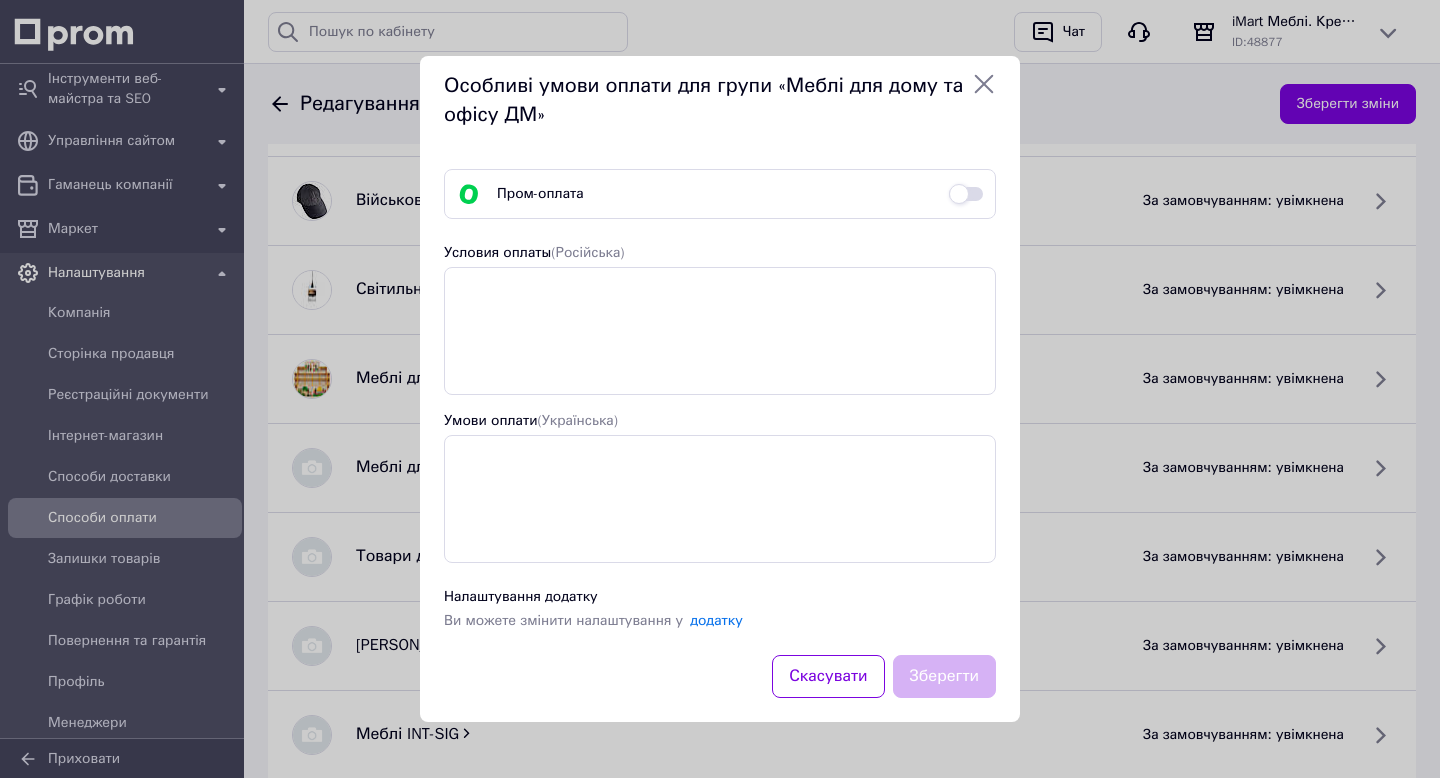 checkbox on "false" 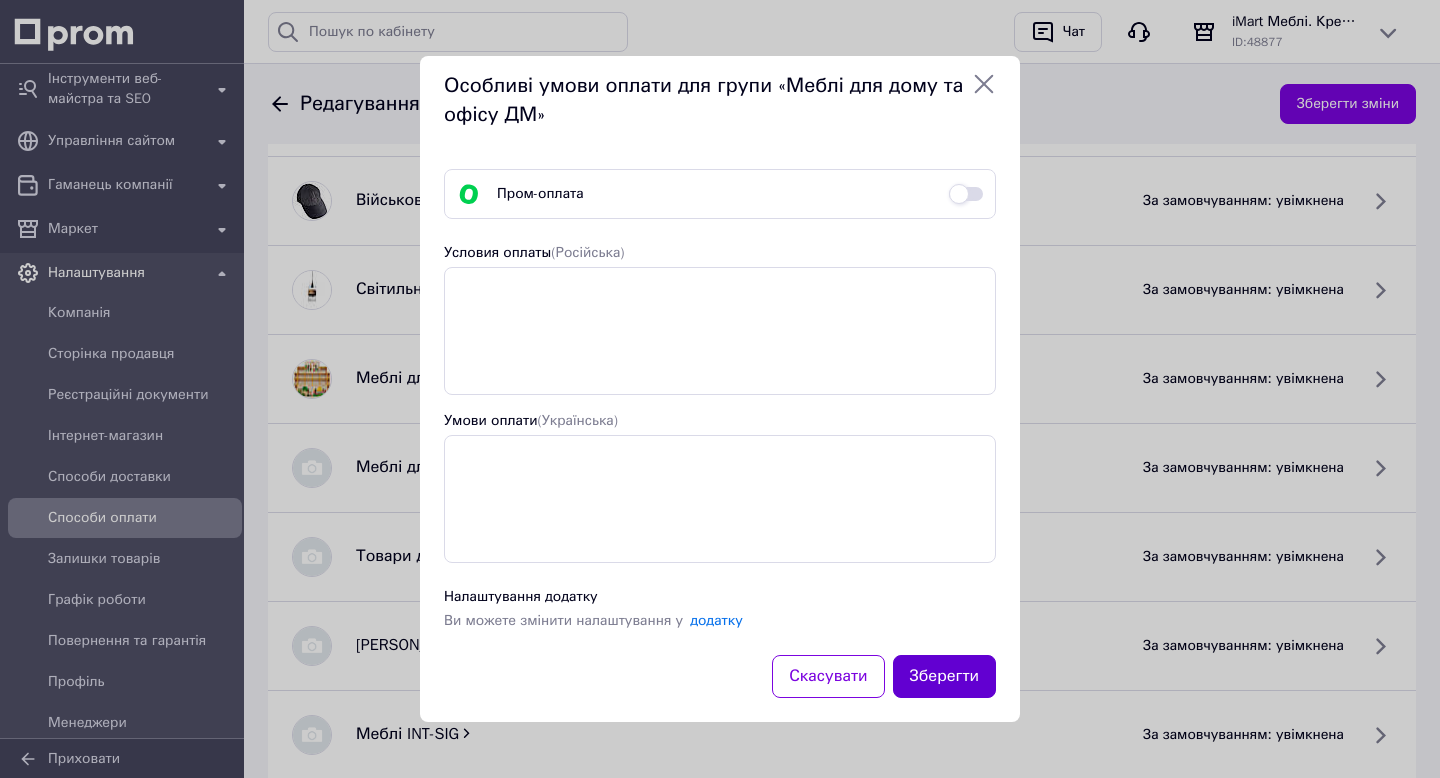 click on "Зберегти" at bounding box center (945, 676) 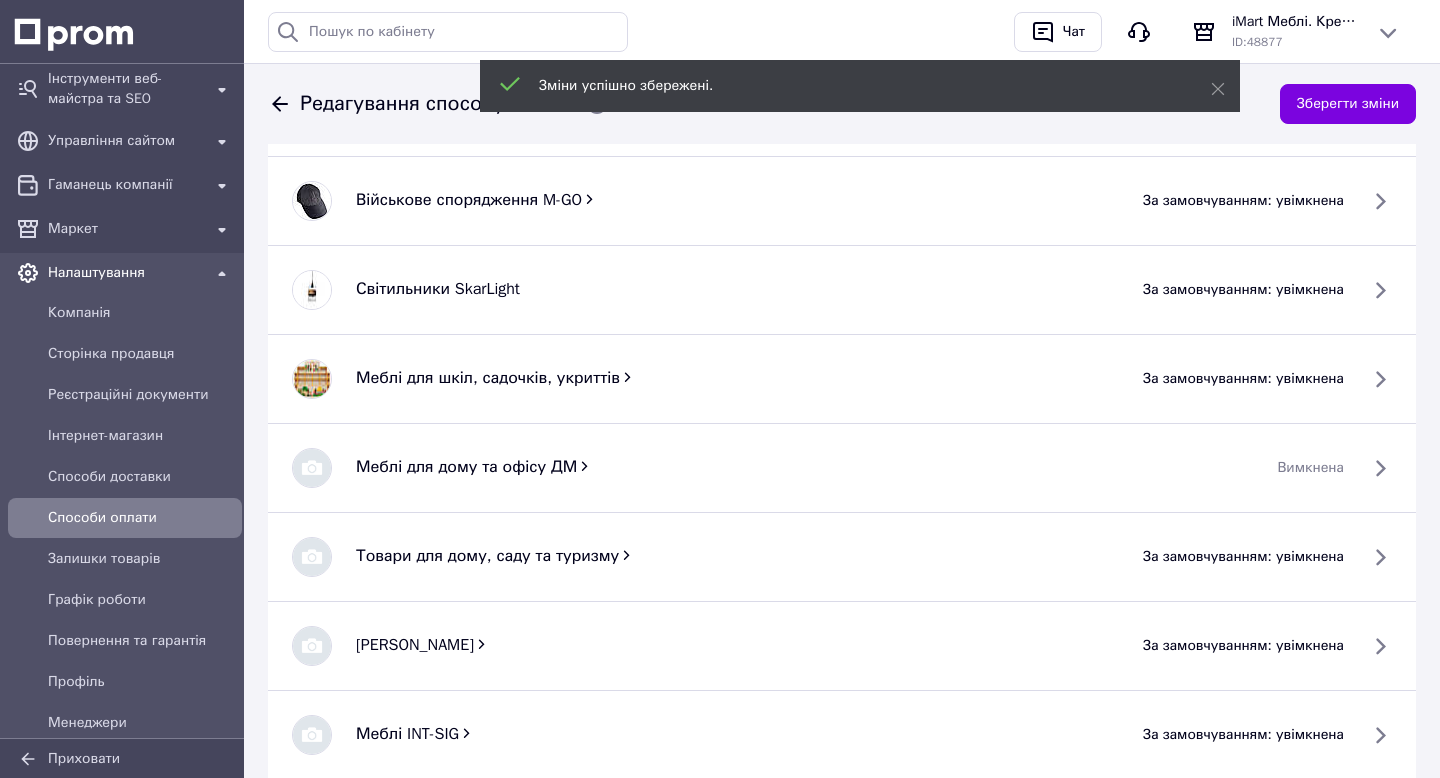 click on "Способи оплати" at bounding box center [141, 518] 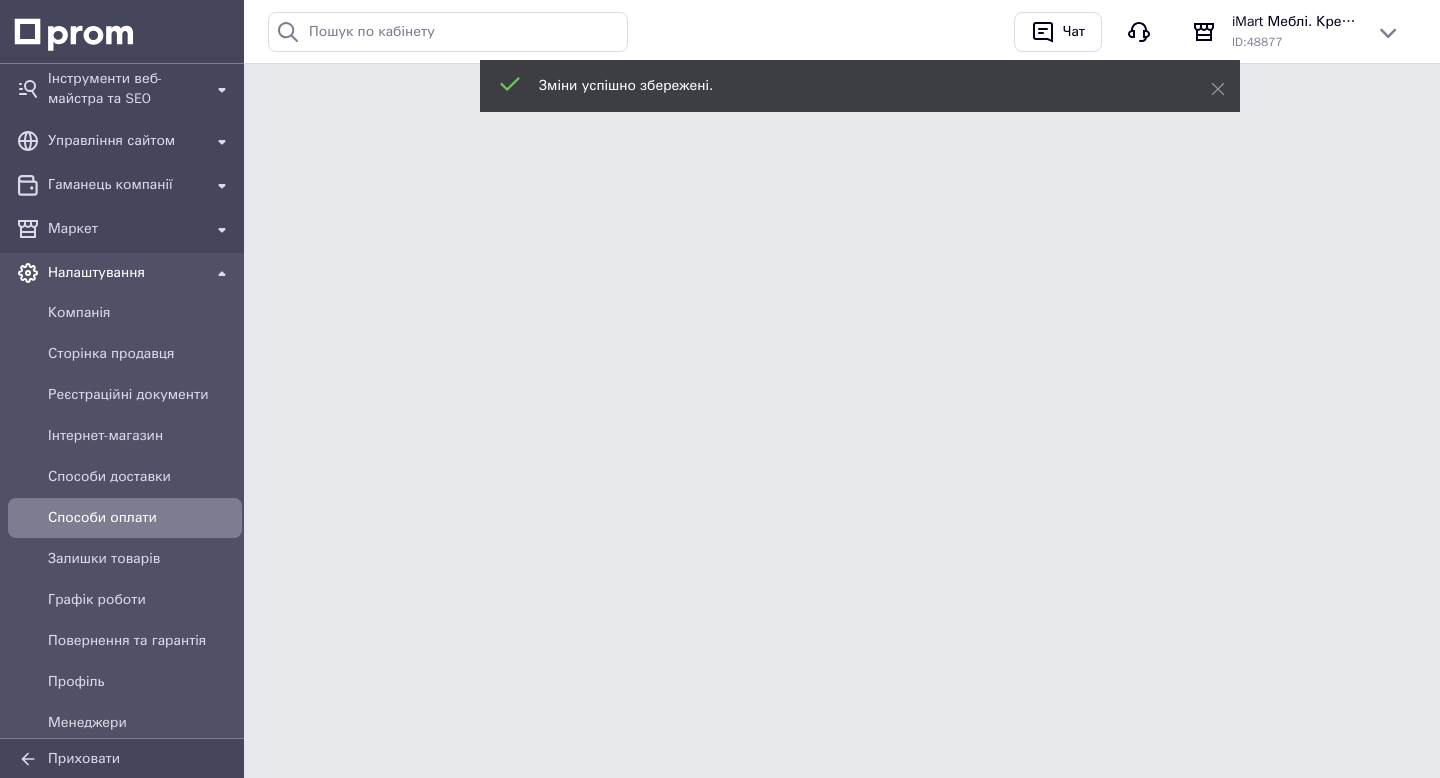 scroll, scrollTop: 0, scrollLeft: 0, axis: both 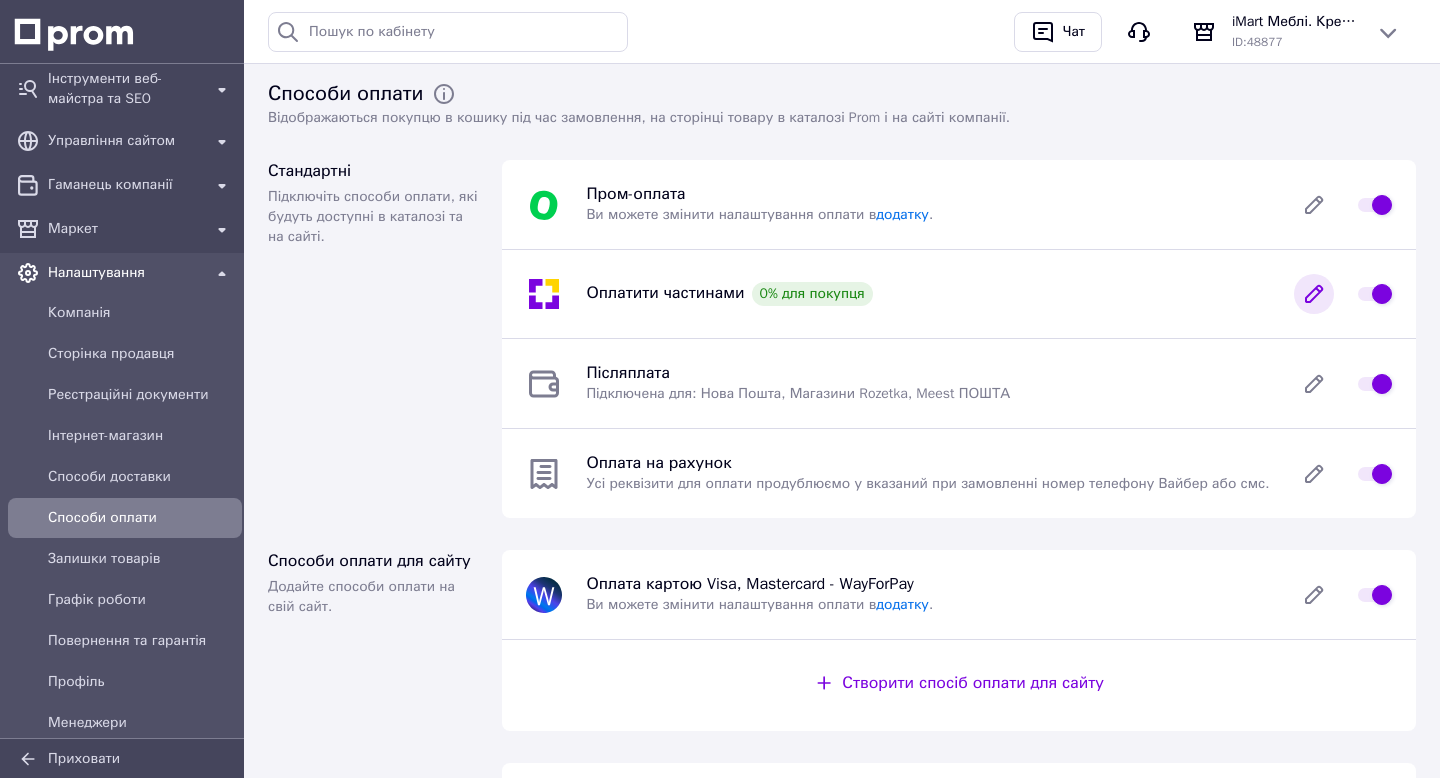 click 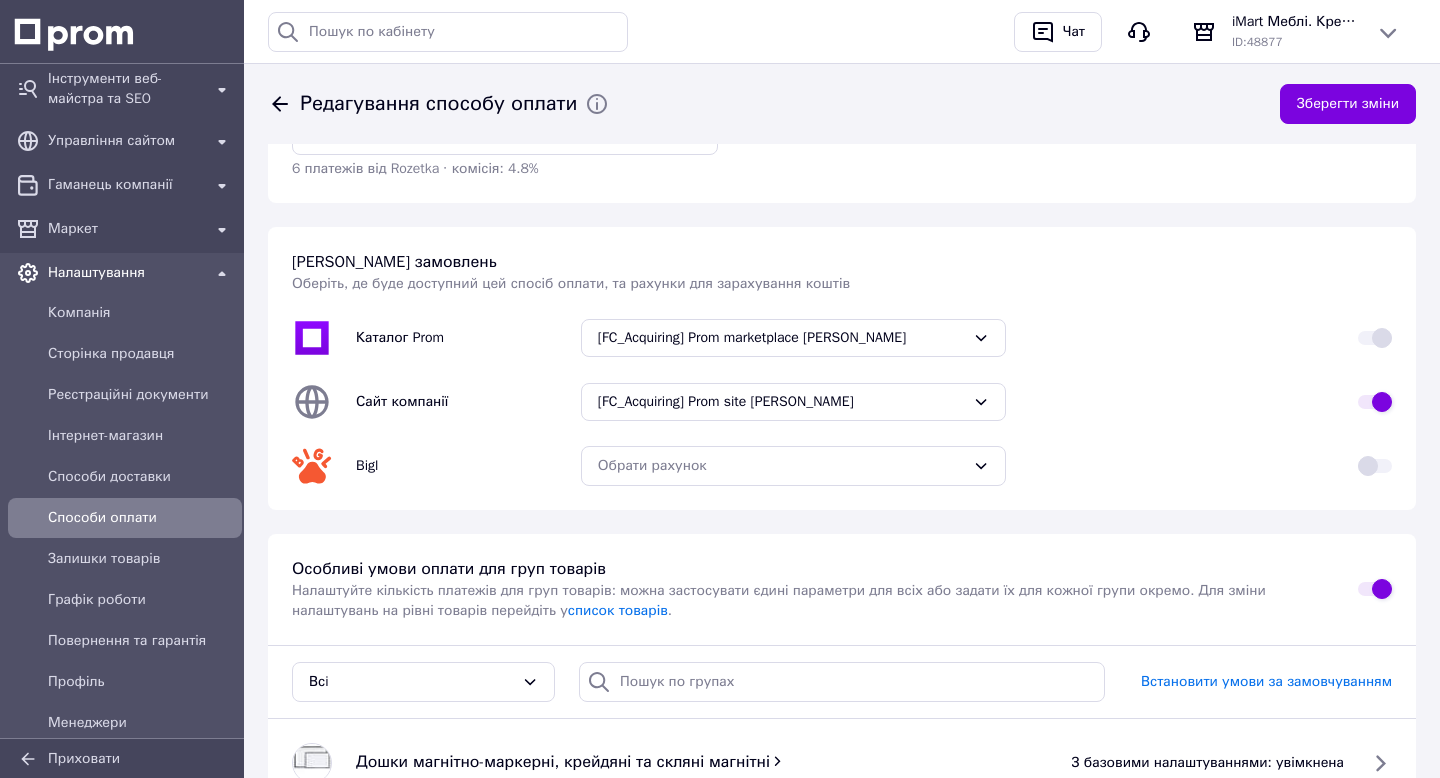 scroll, scrollTop: 421, scrollLeft: 0, axis: vertical 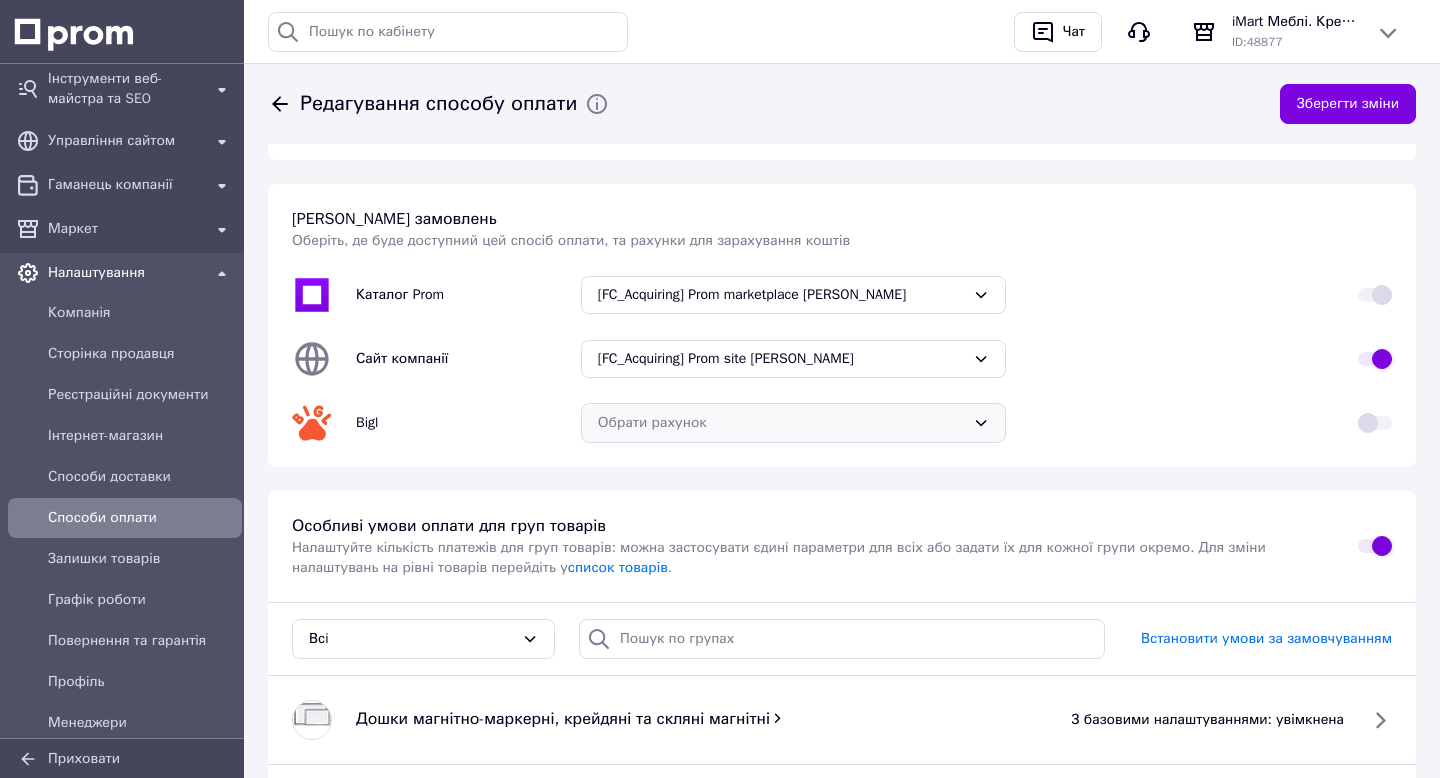 click on "Обрати рахунок" at bounding box center (782, 423) 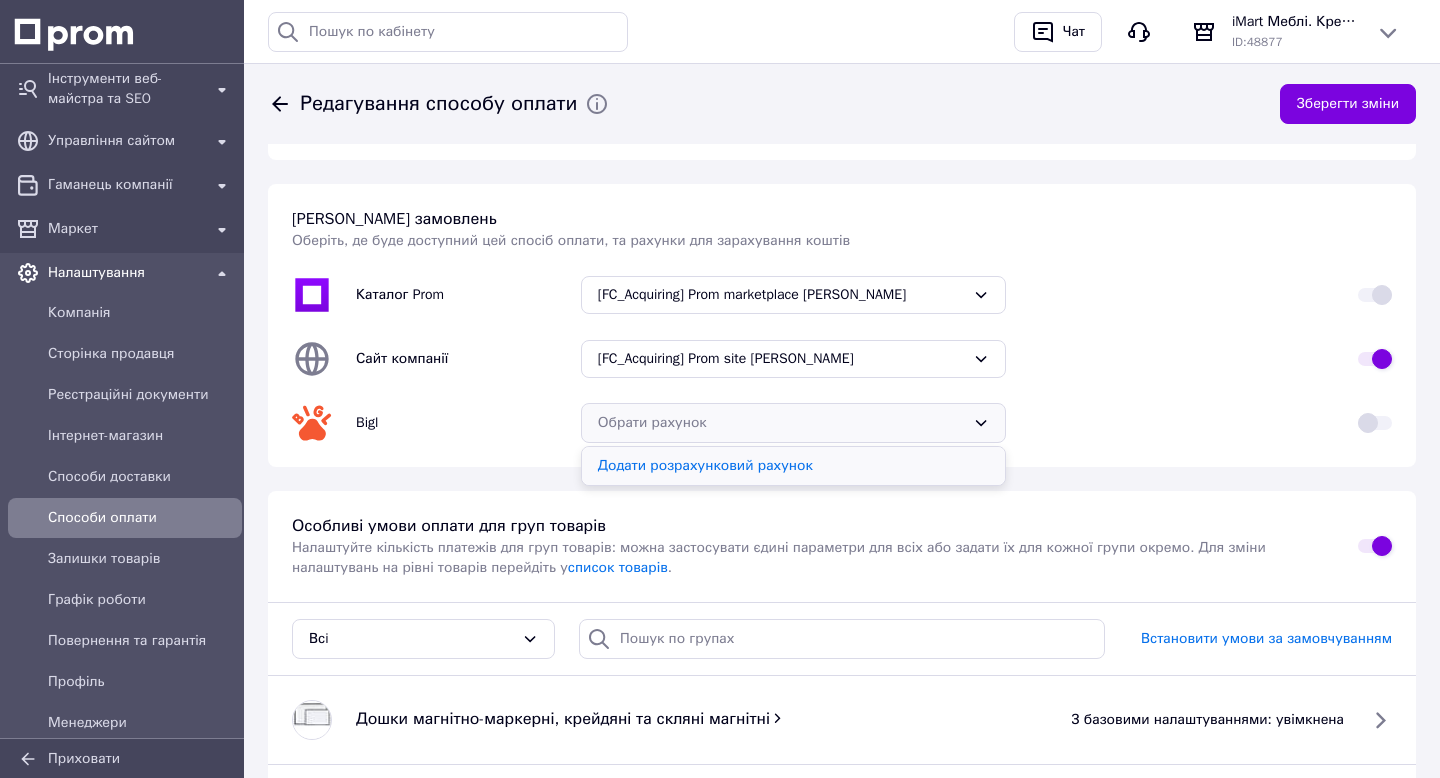 click on "Додати розрахунковий рахунок" at bounding box center (794, 466) 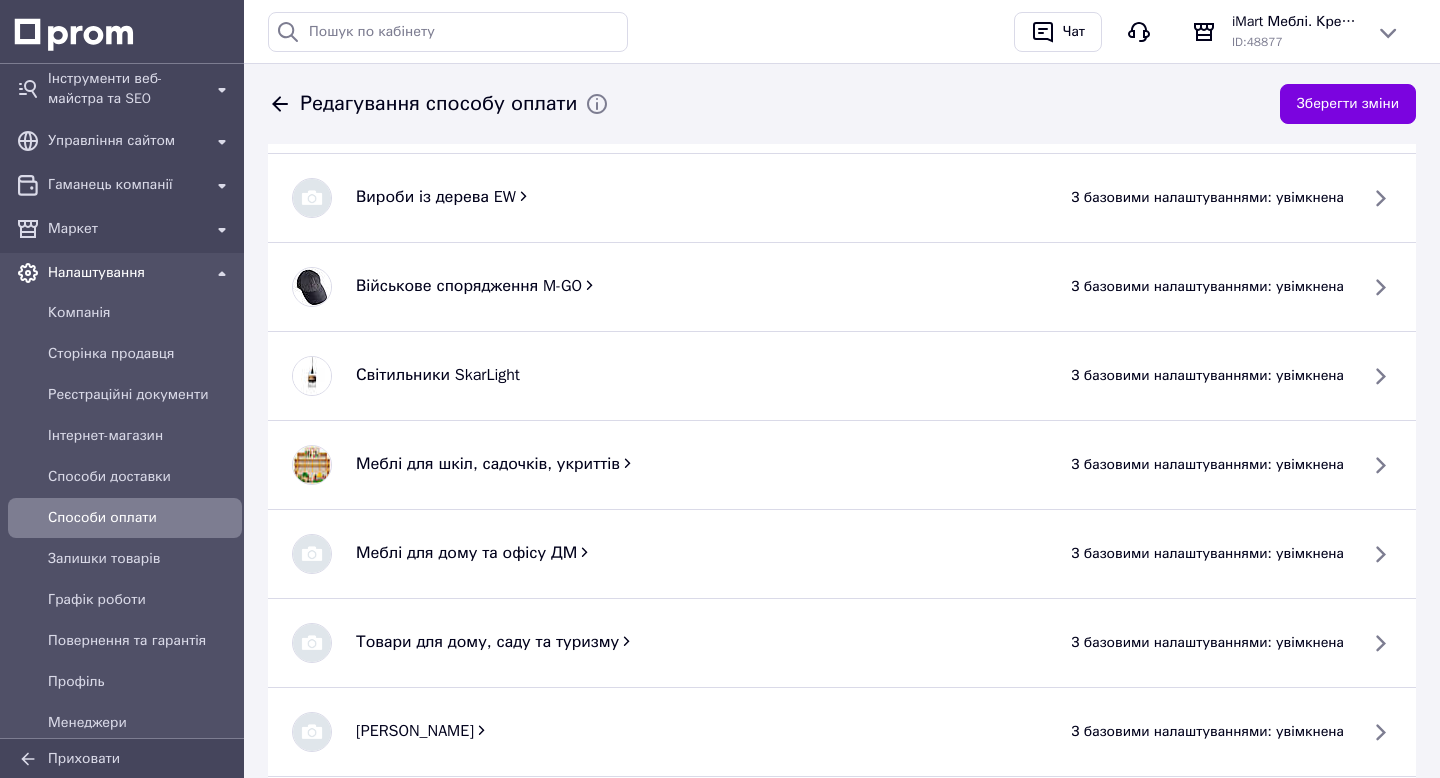 scroll, scrollTop: 3293, scrollLeft: 0, axis: vertical 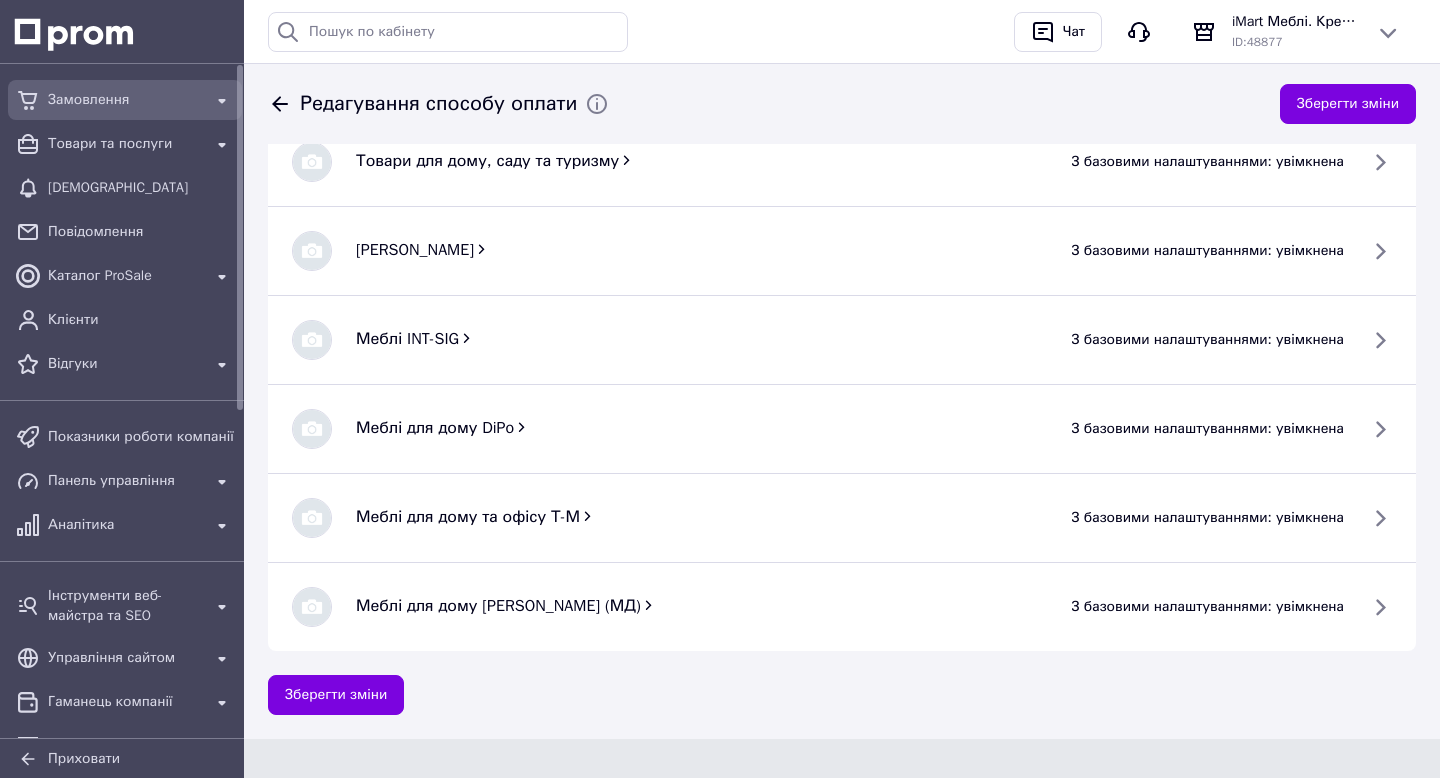 click on "Замовлення" at bounding box center [125, 100] 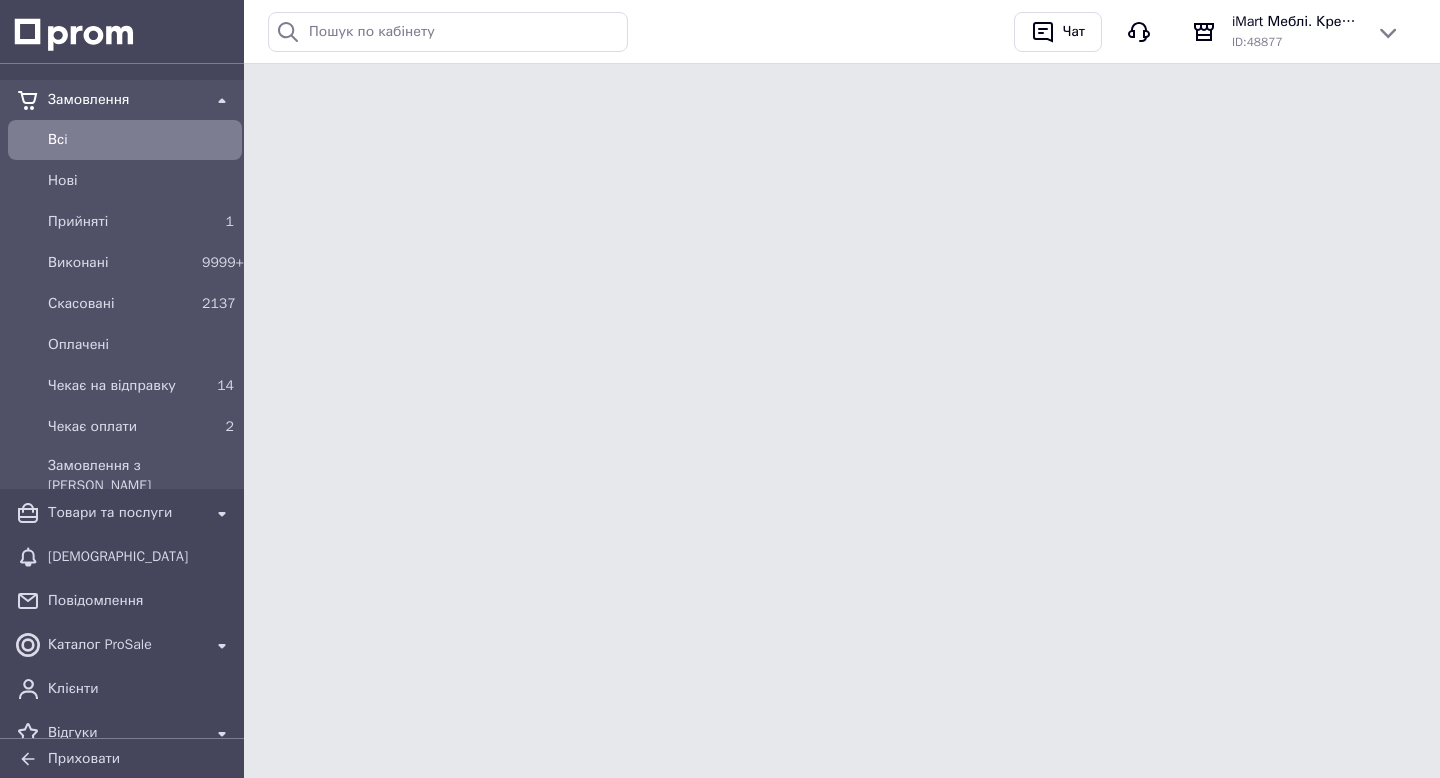 scroll, scrollTop: 0, scrollLeft: 0, axis: both 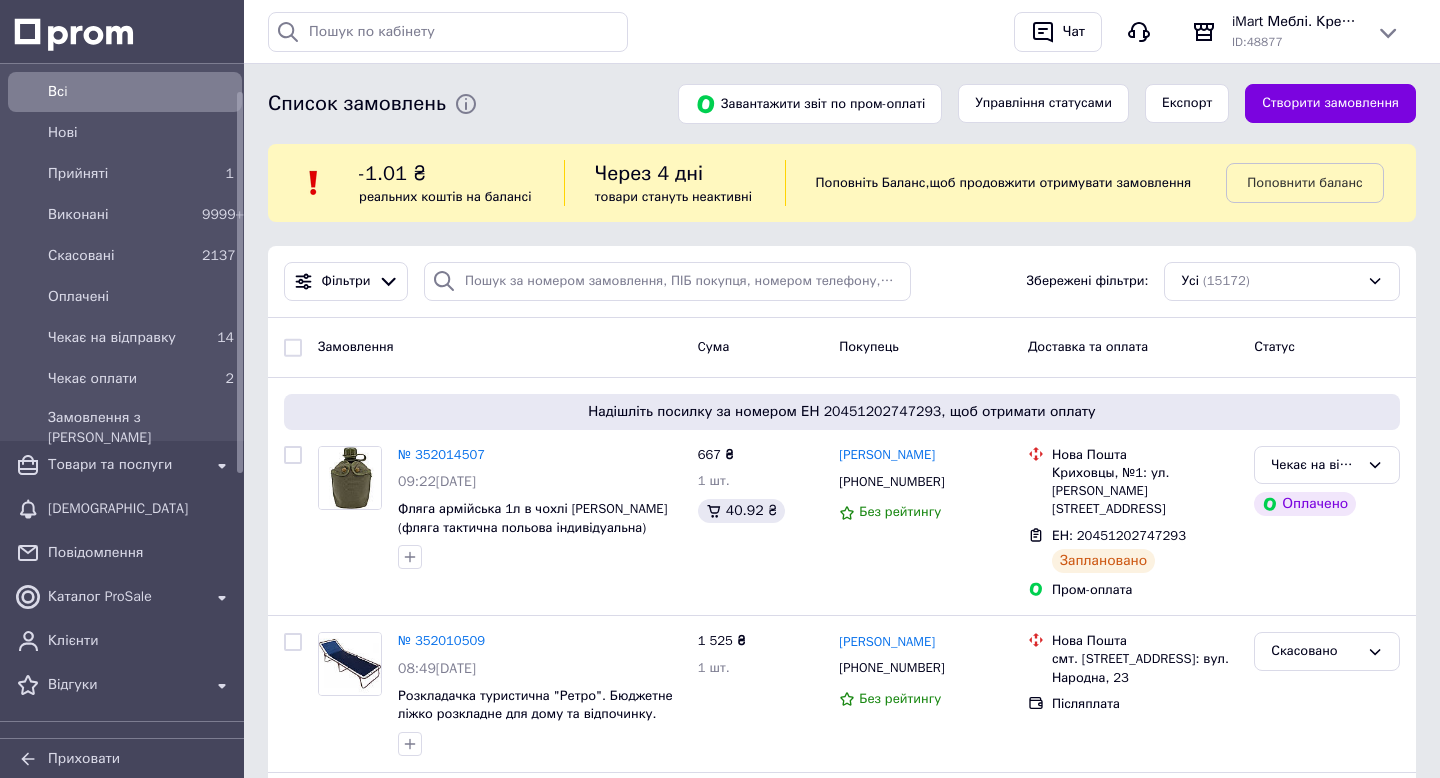 click on "Каталог ProSale" at bounding box center [125, 597] 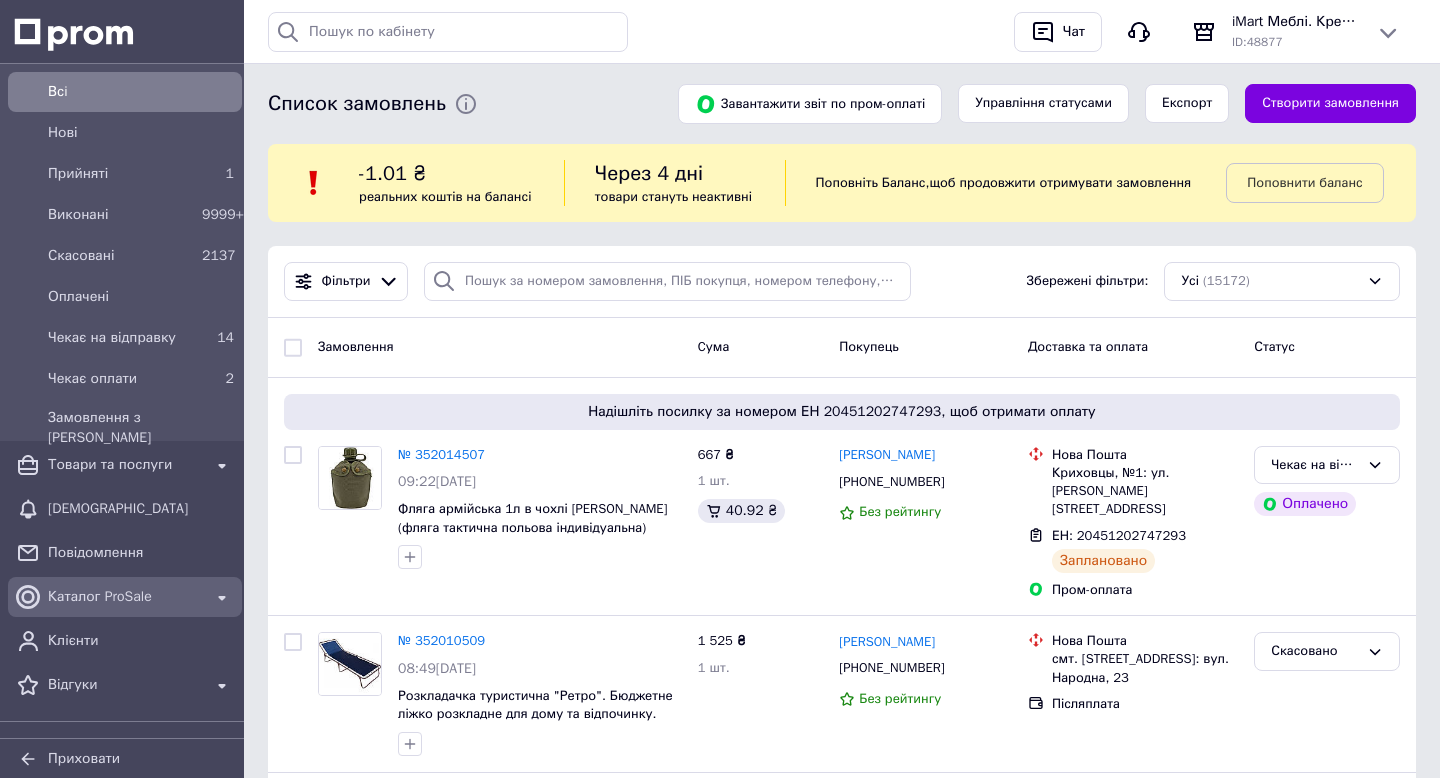 click on "Каталог ProSale" at bounding box center (125, 597) 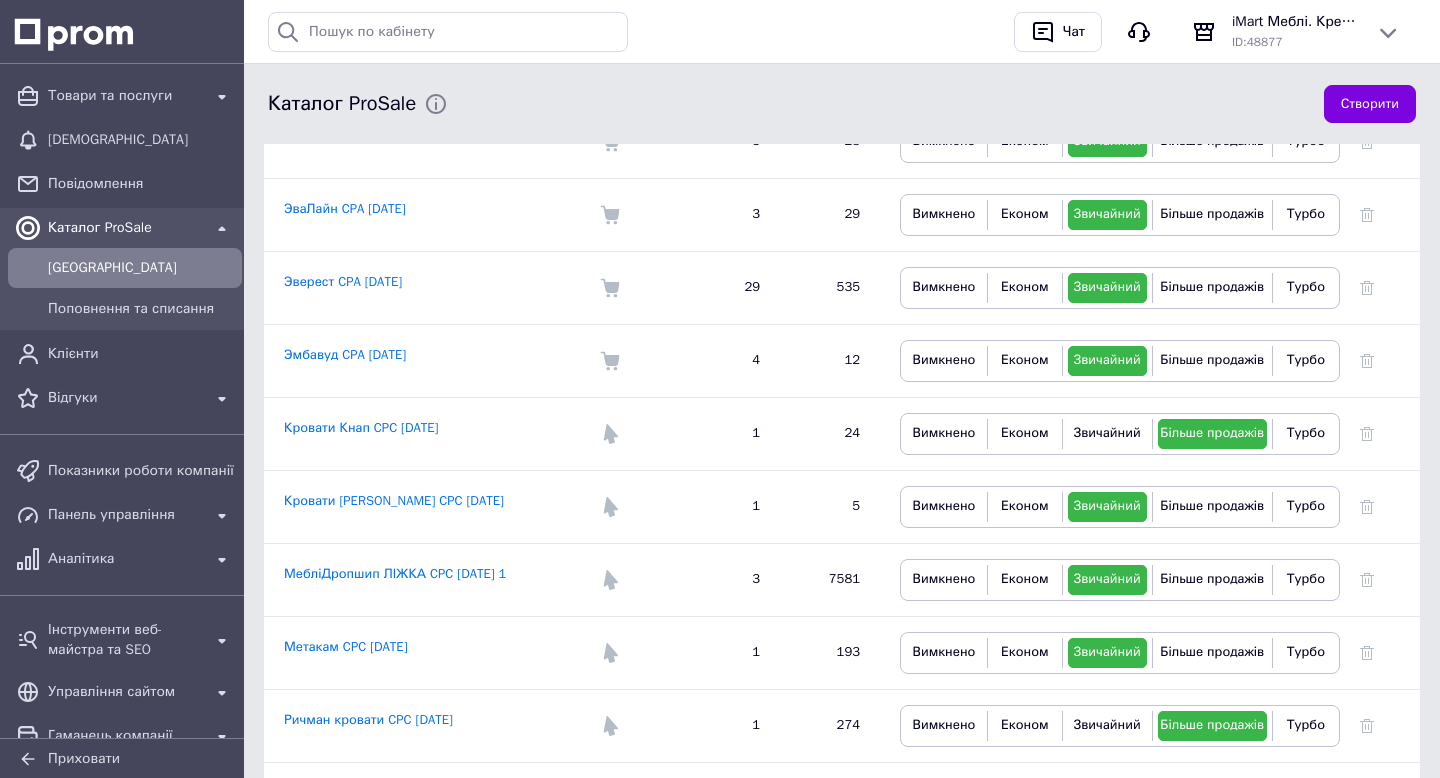 scroll, scrollTop: 3232, scrollLeft: 0, axis: vertical 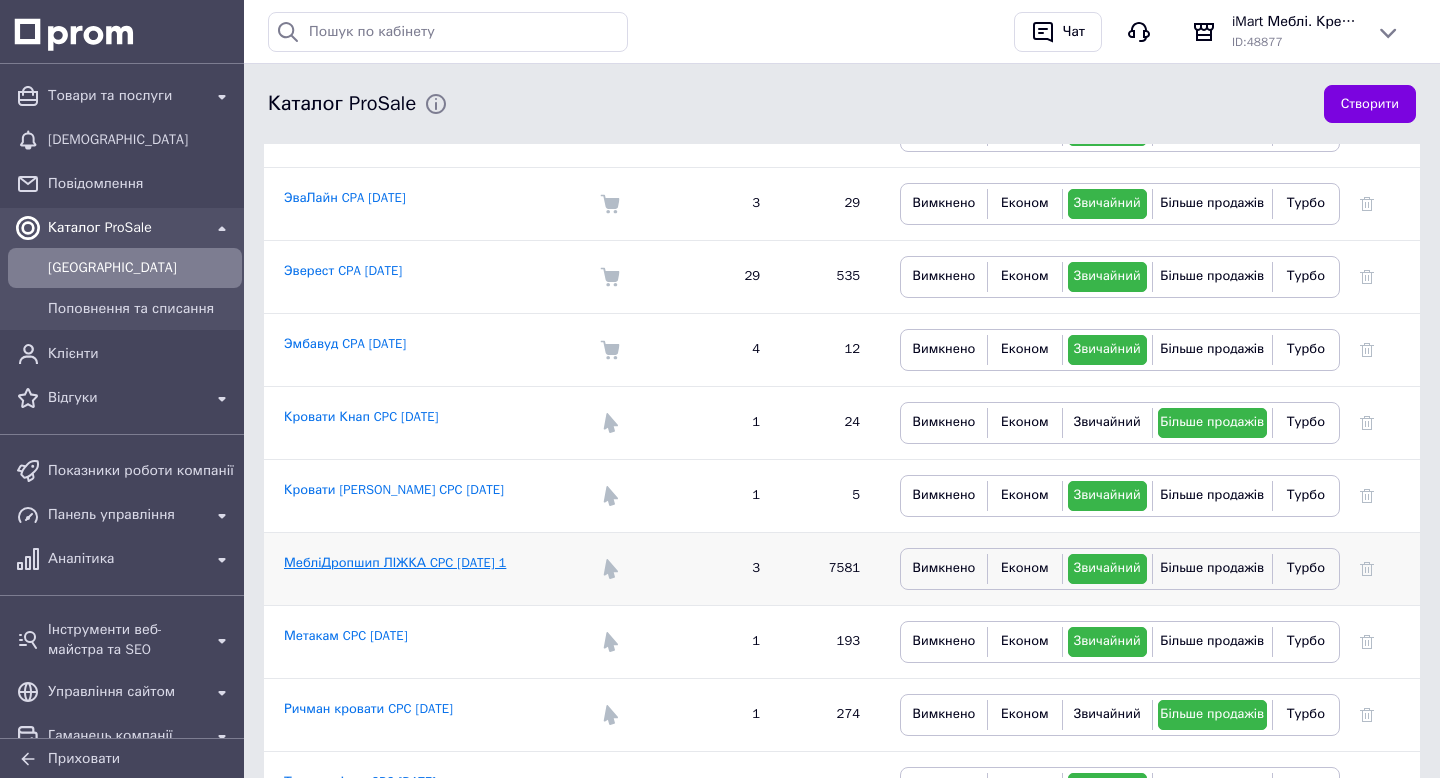 click on "МебліДропшип ЛІЖКА CPC [DATE] 1" at bounding box center (395, 562) 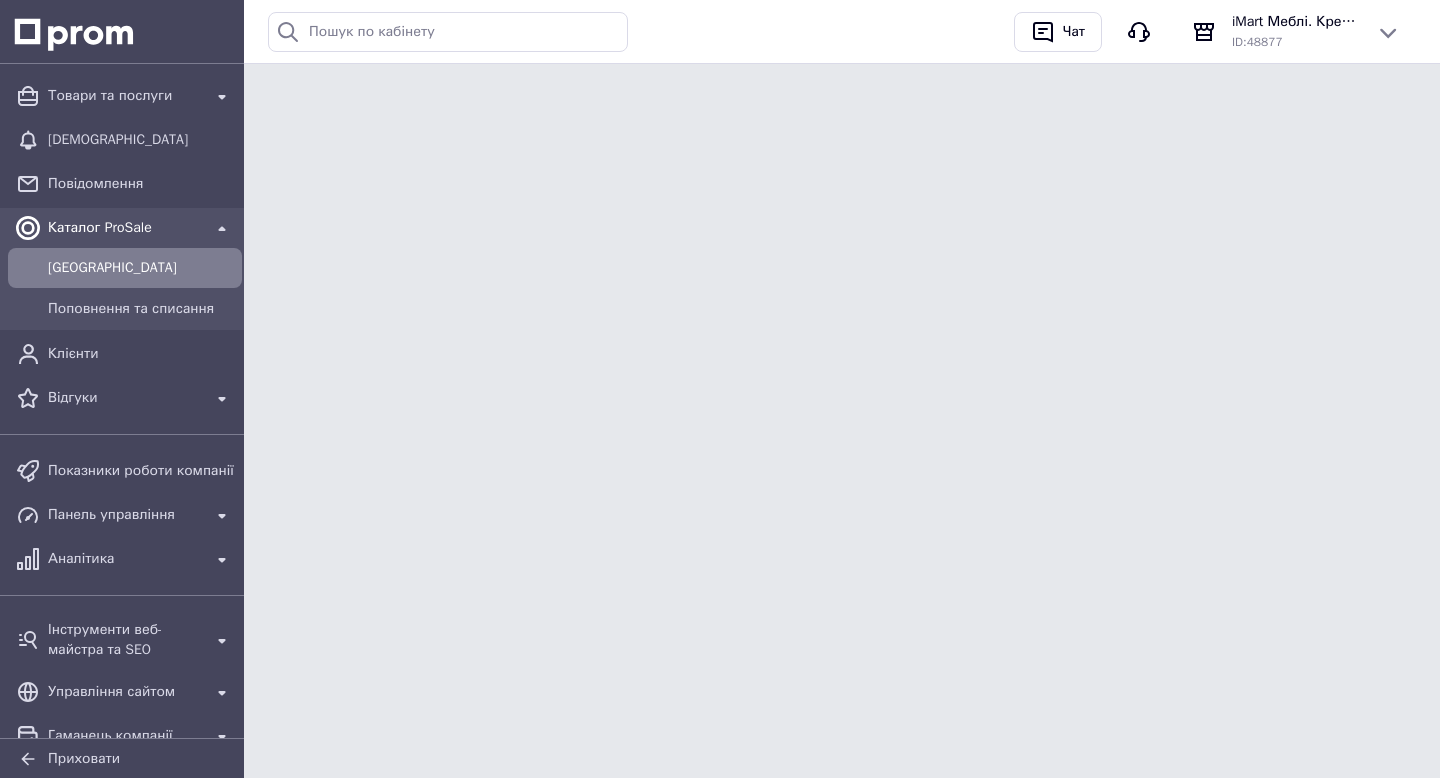 scroll, scrollTop: 0, scrollLeft: 0, axis: both 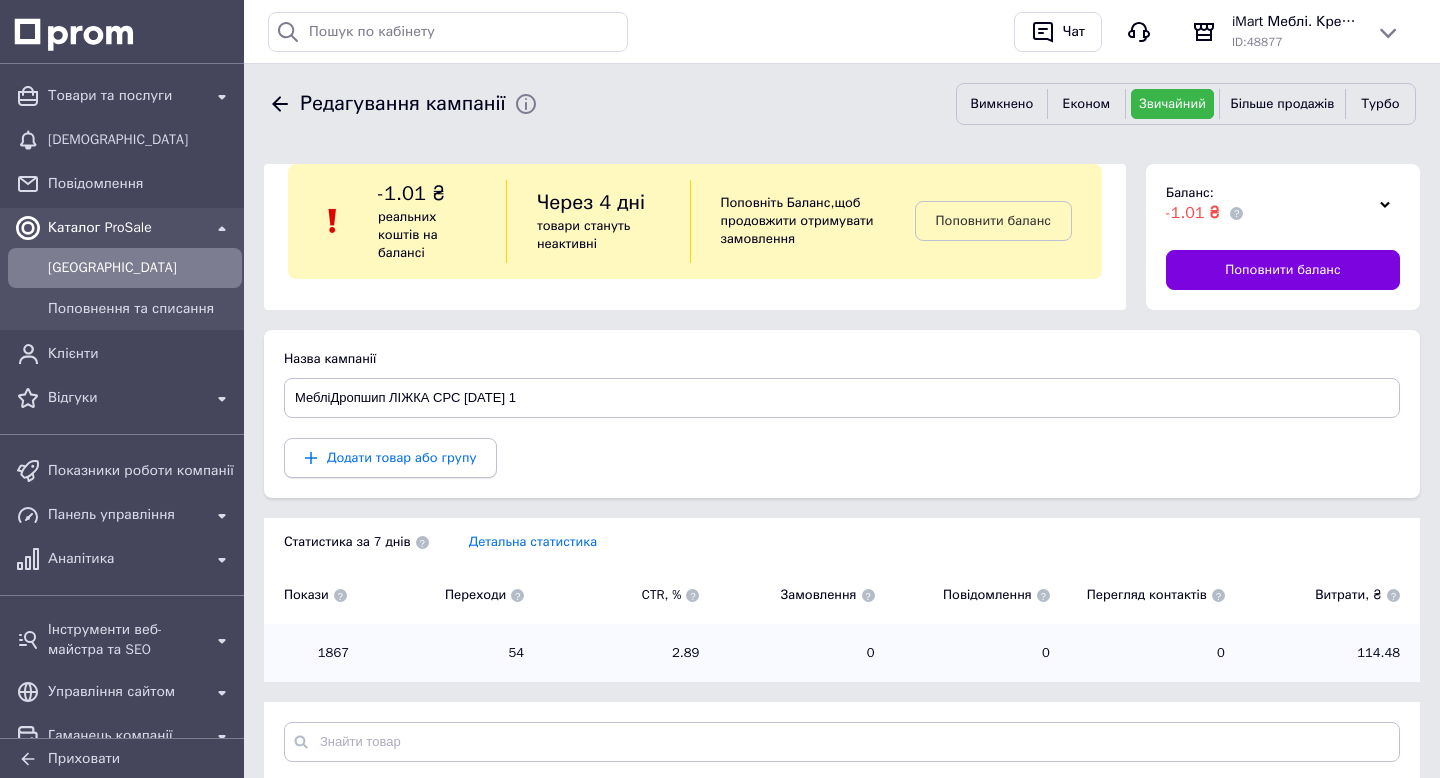 click on "Додати товар або групу" at bounding box center [401, 457] 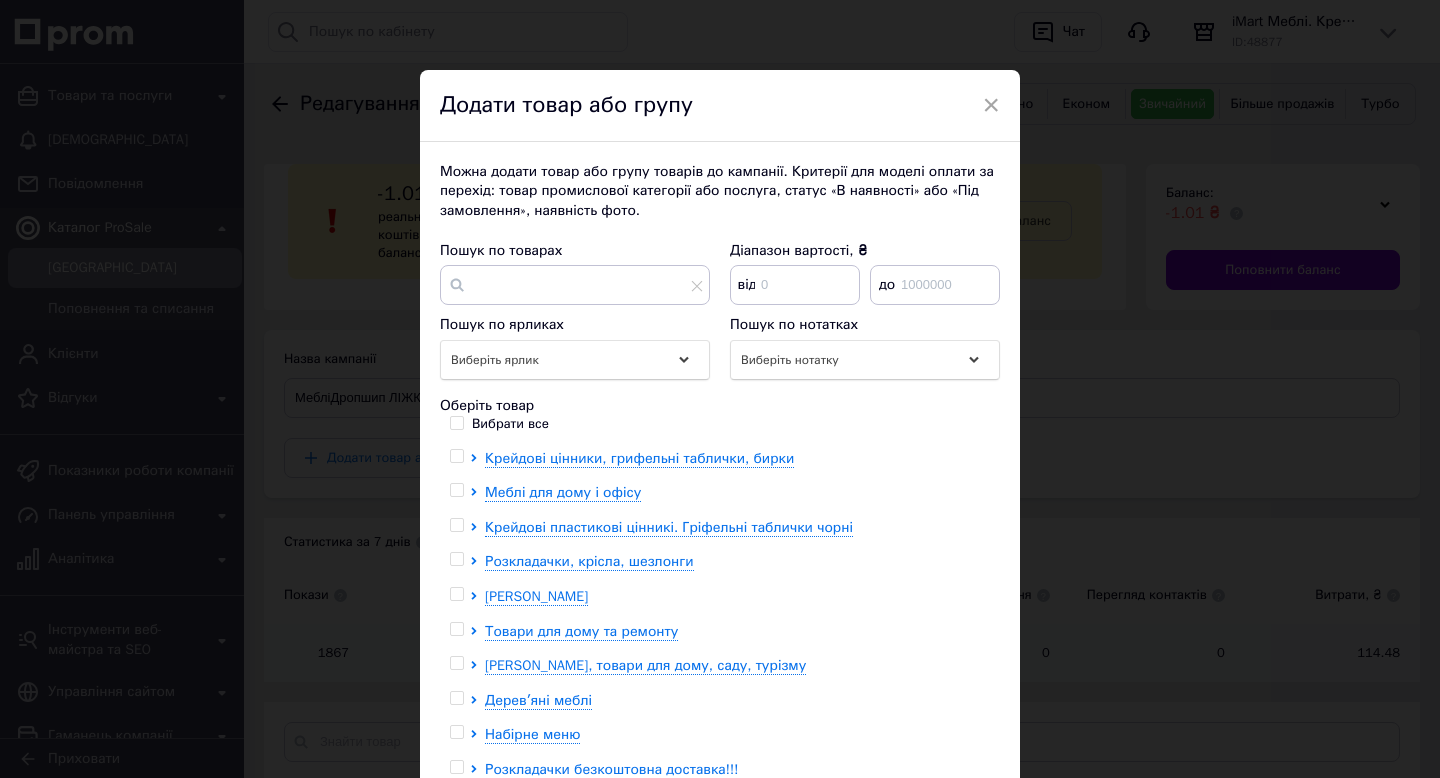 scroll, scrollTop: 190, scrollLeft: 0, axis: vertical 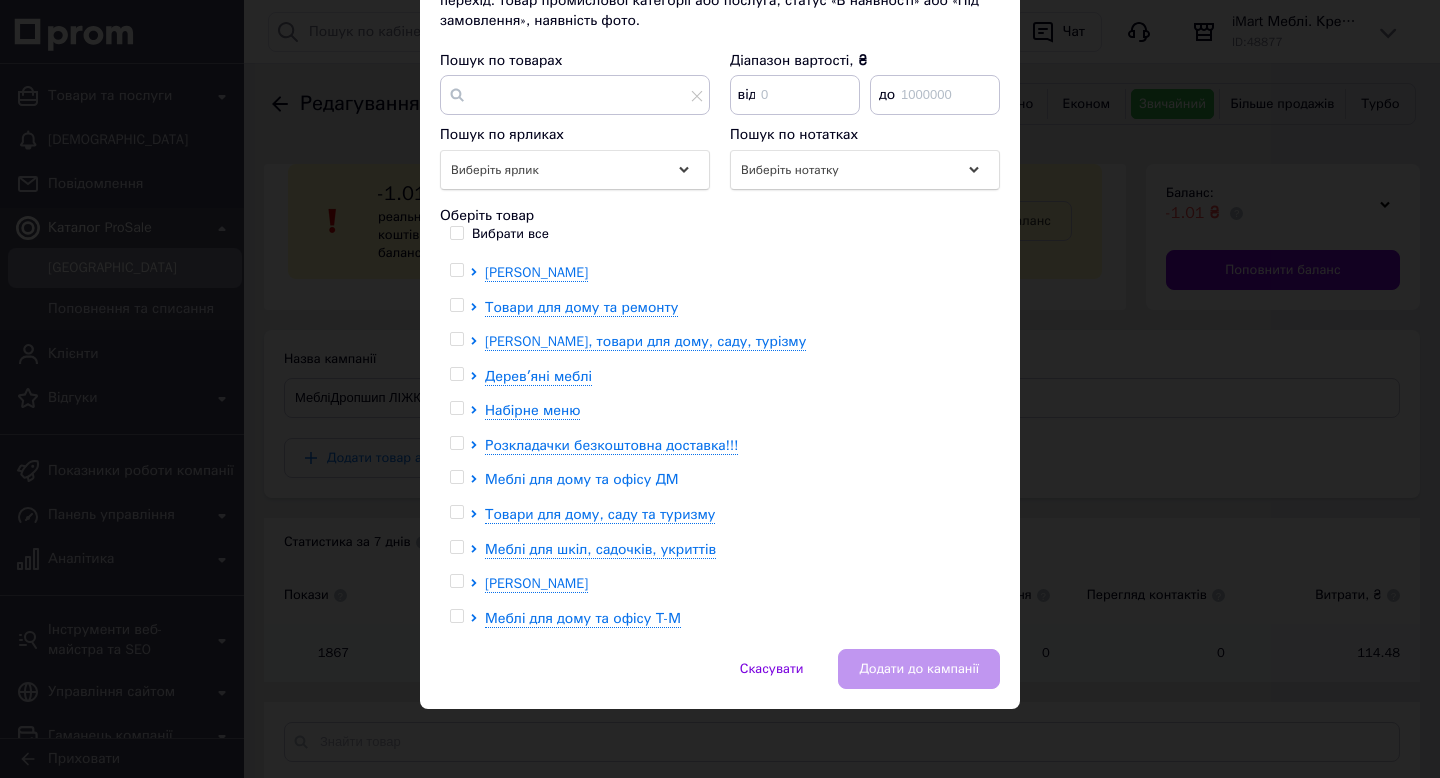 click 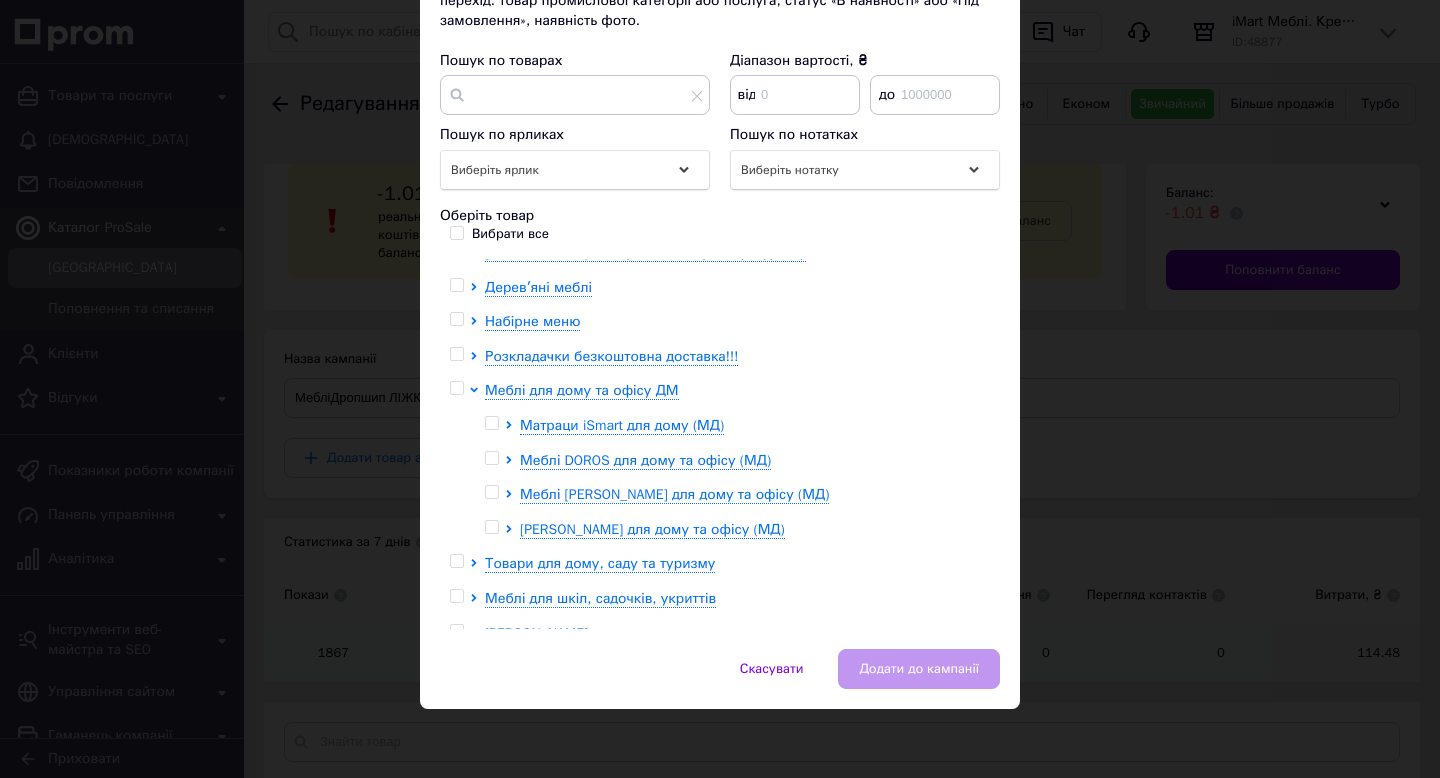 scroll, scrollTop: 243, scrollLeft: 0, axis: vertical 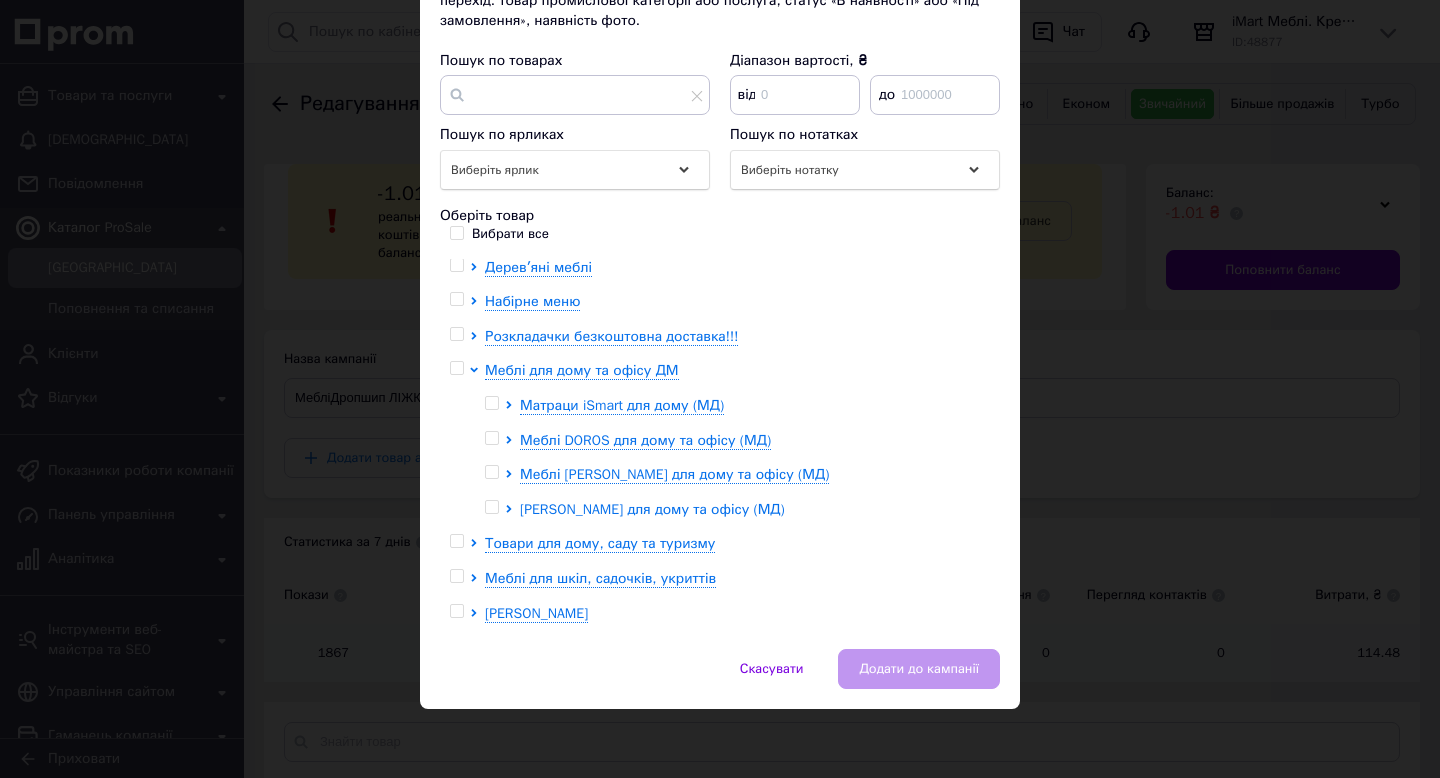 click 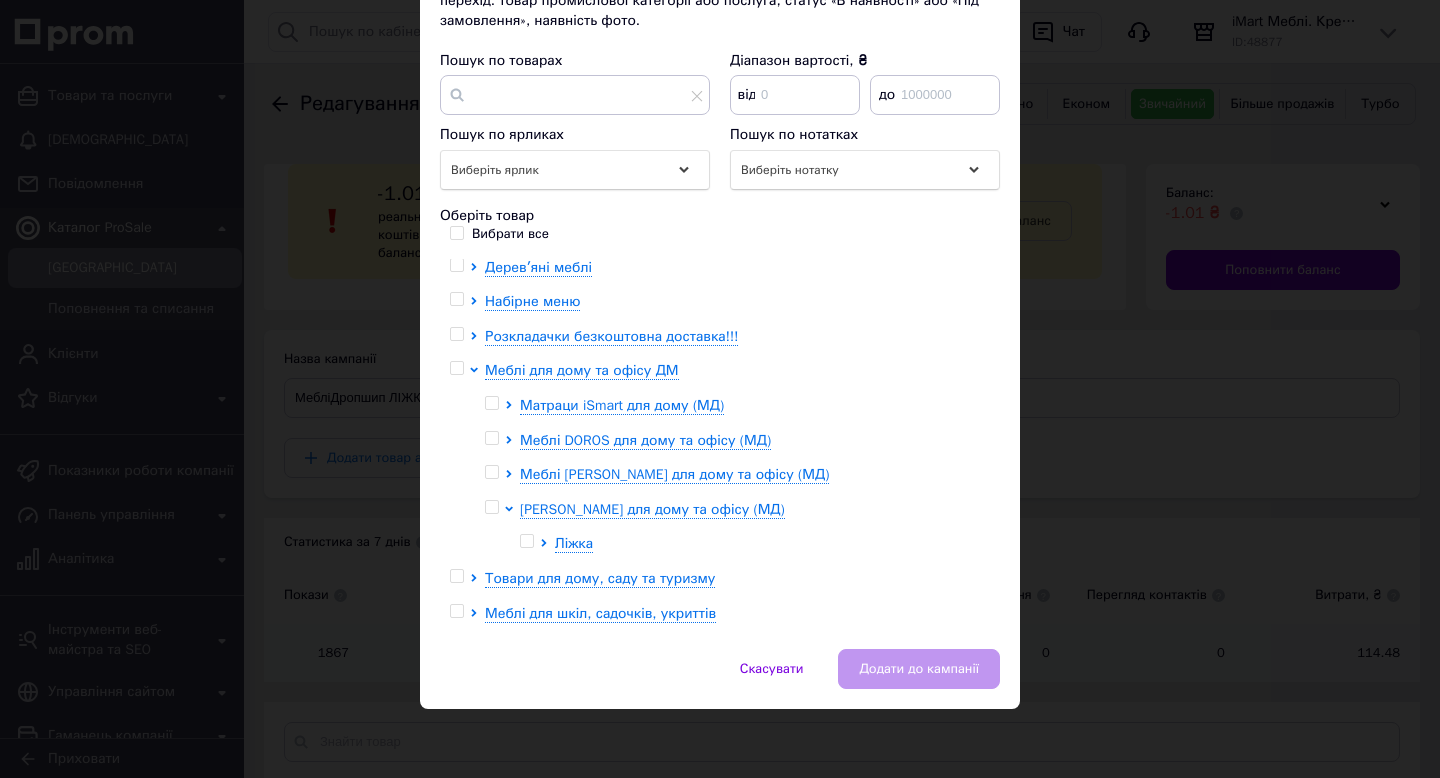 click at bounding box center [491, 507] 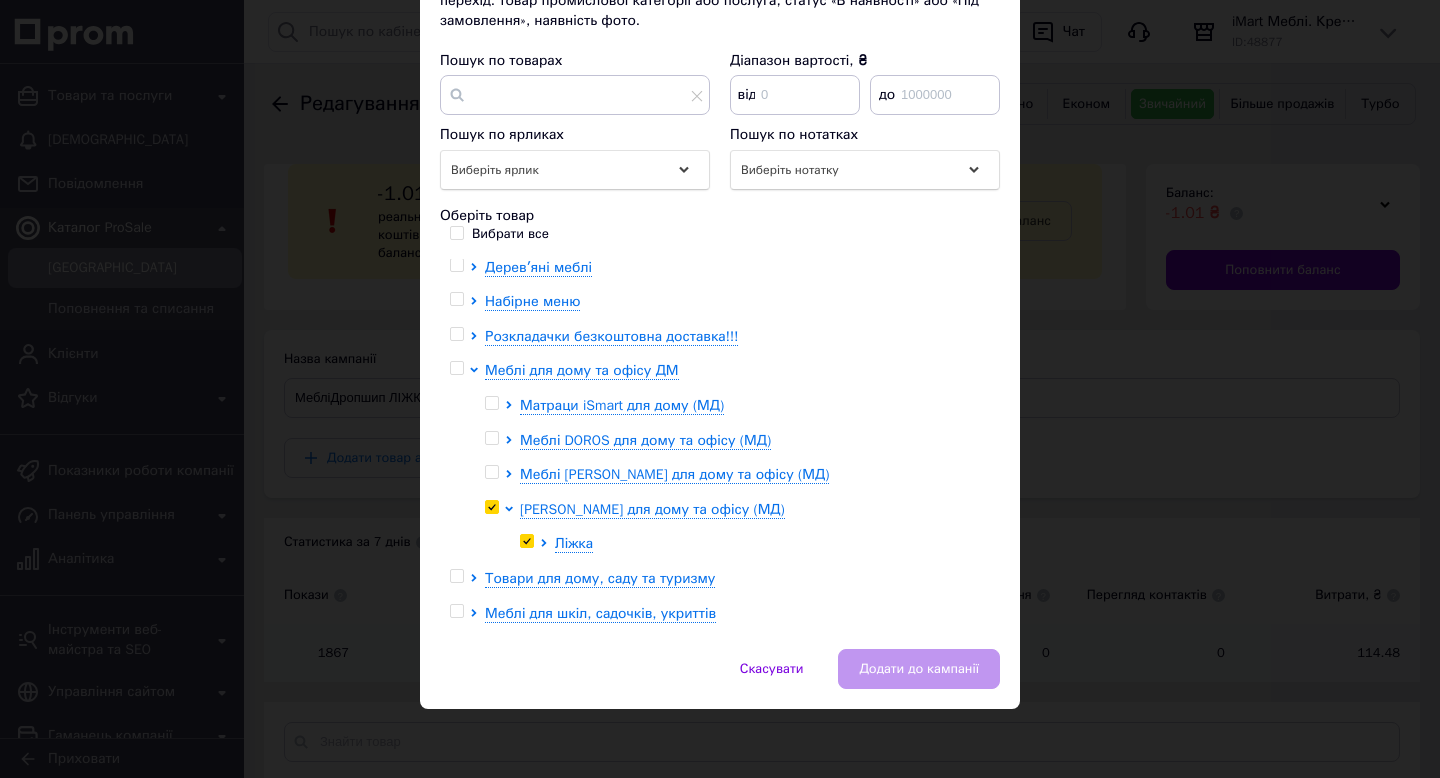 checkbox on "true" 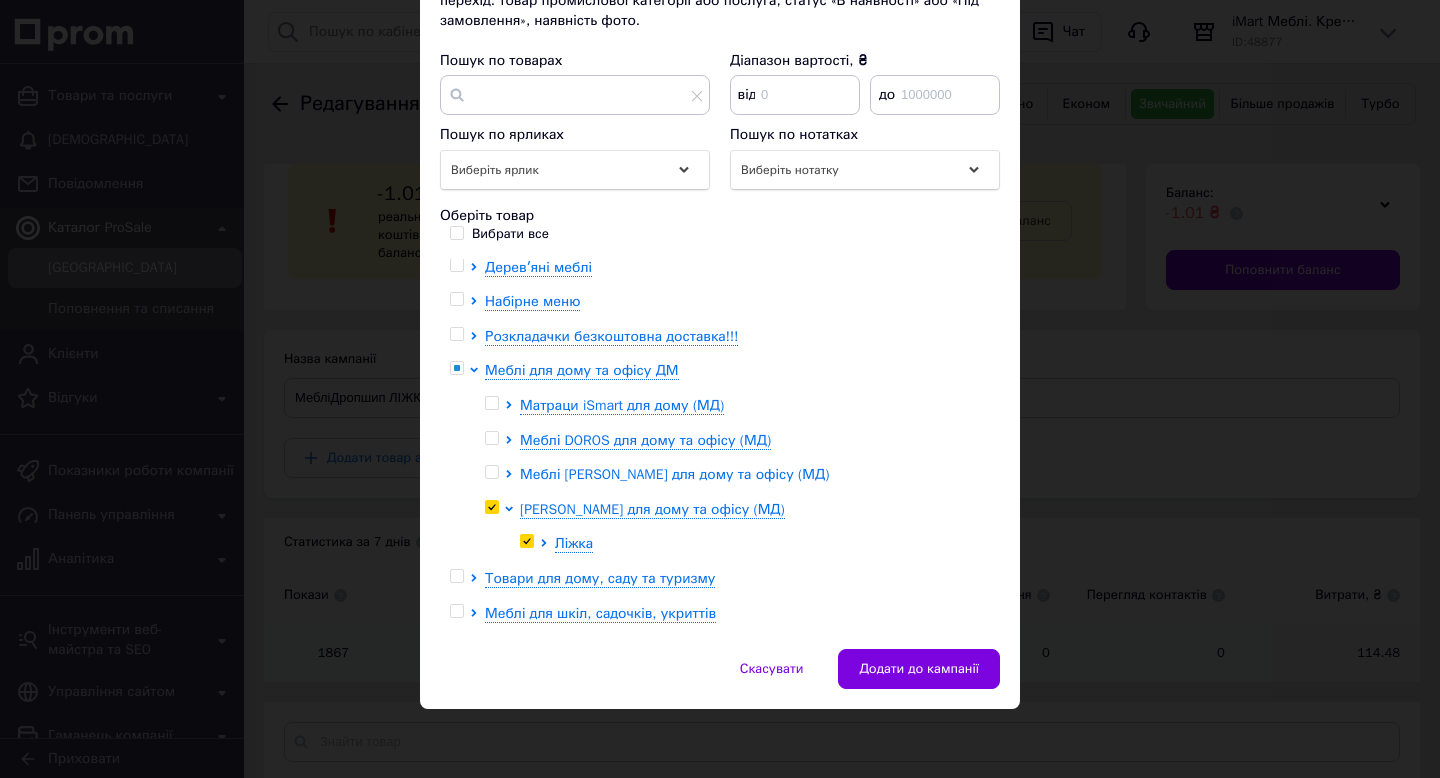click 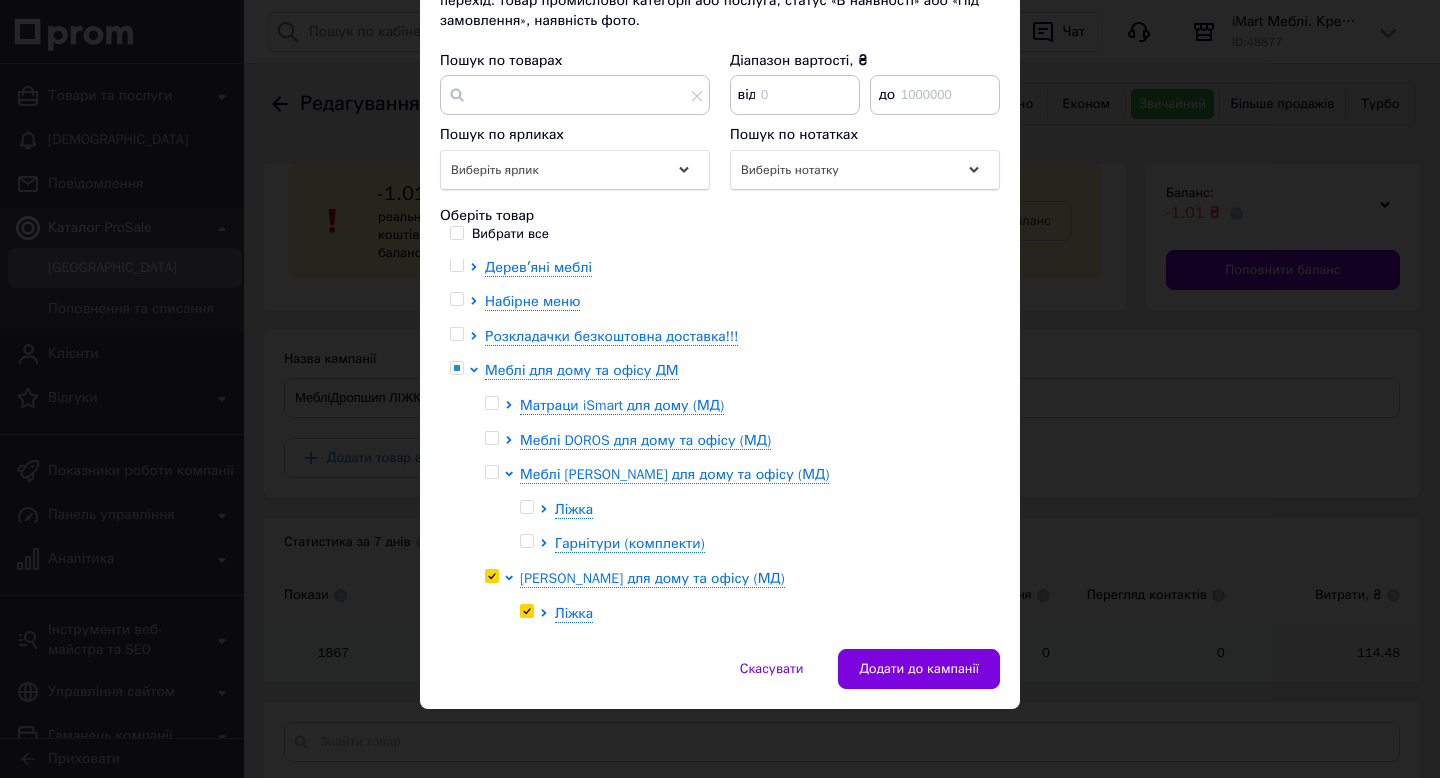 click at bounding box center [526, 507] 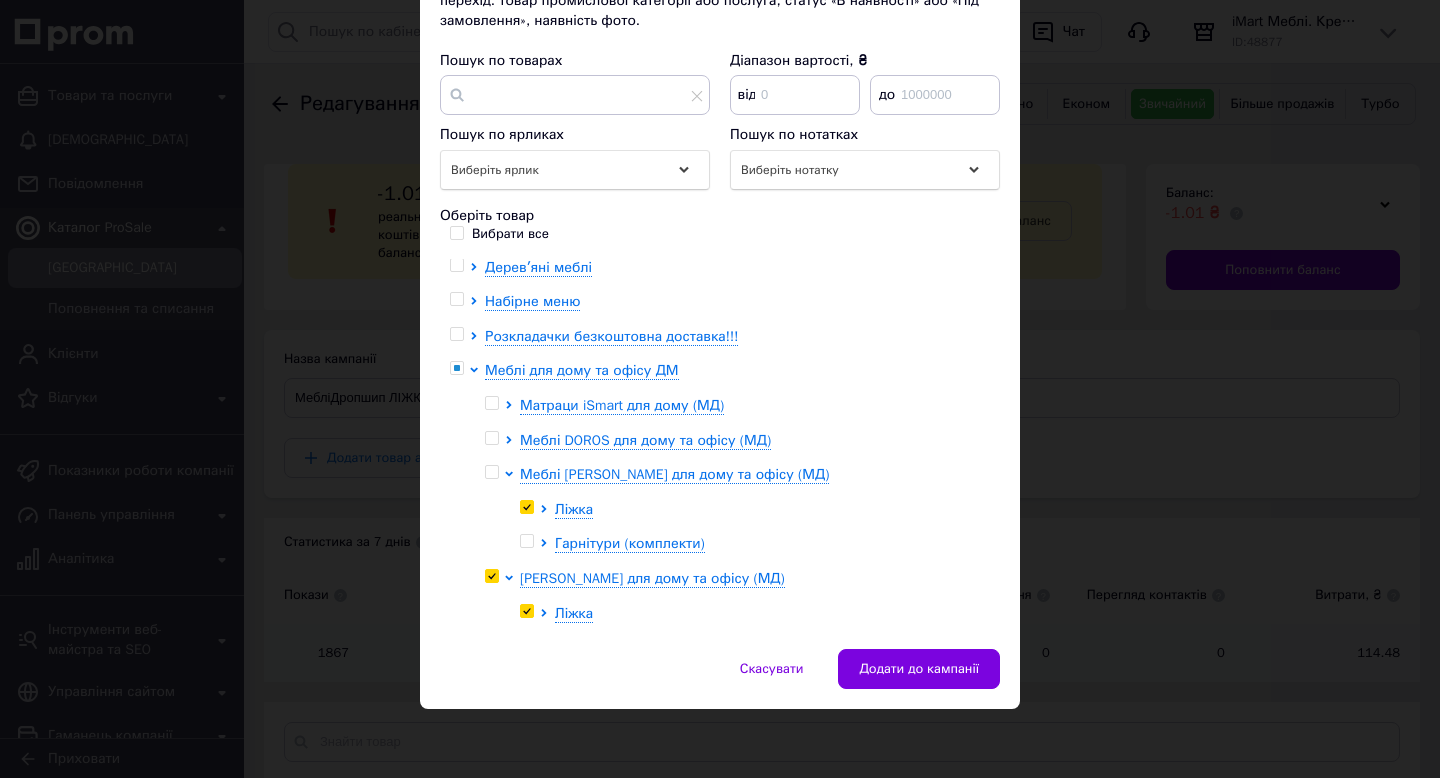 checkbox on "true" 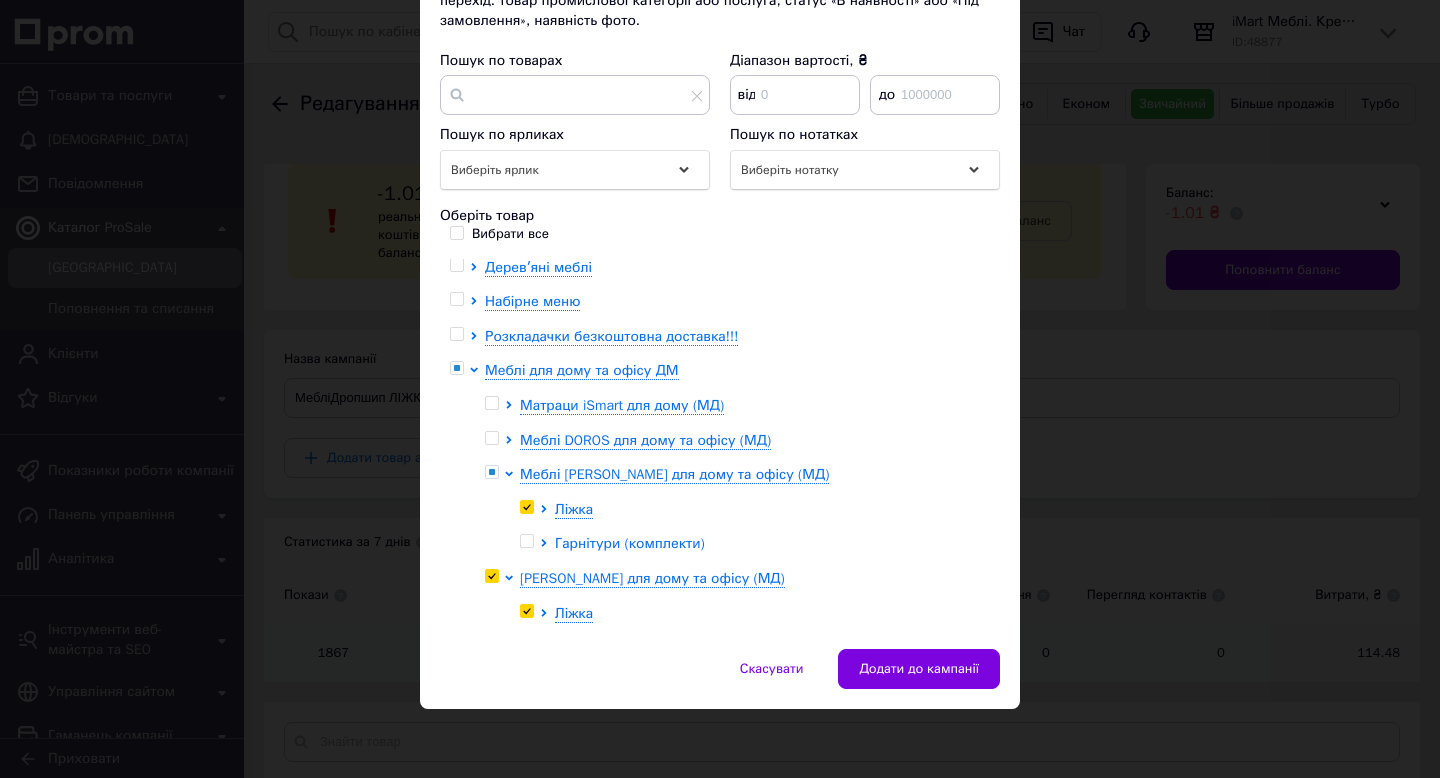 click 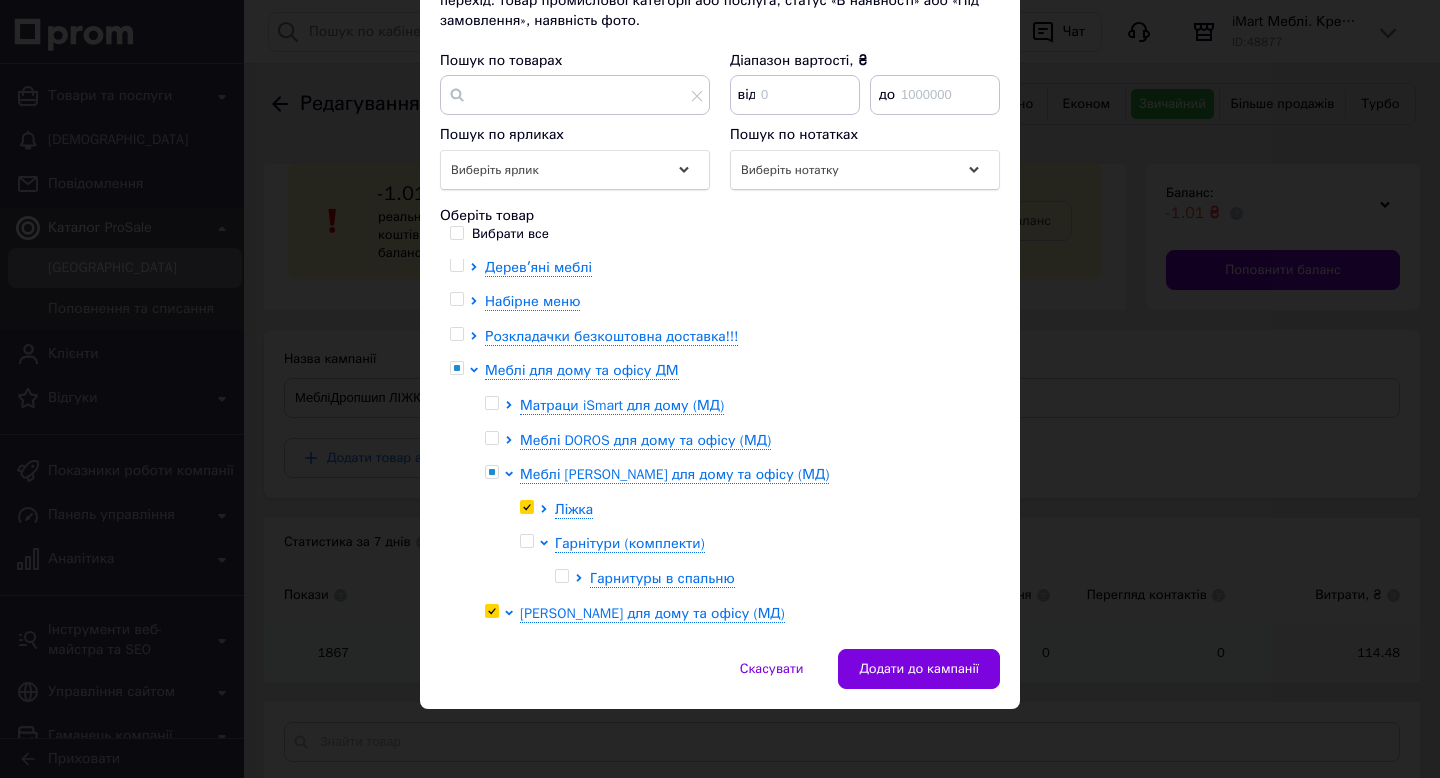 click at bounding box center [526, 541] 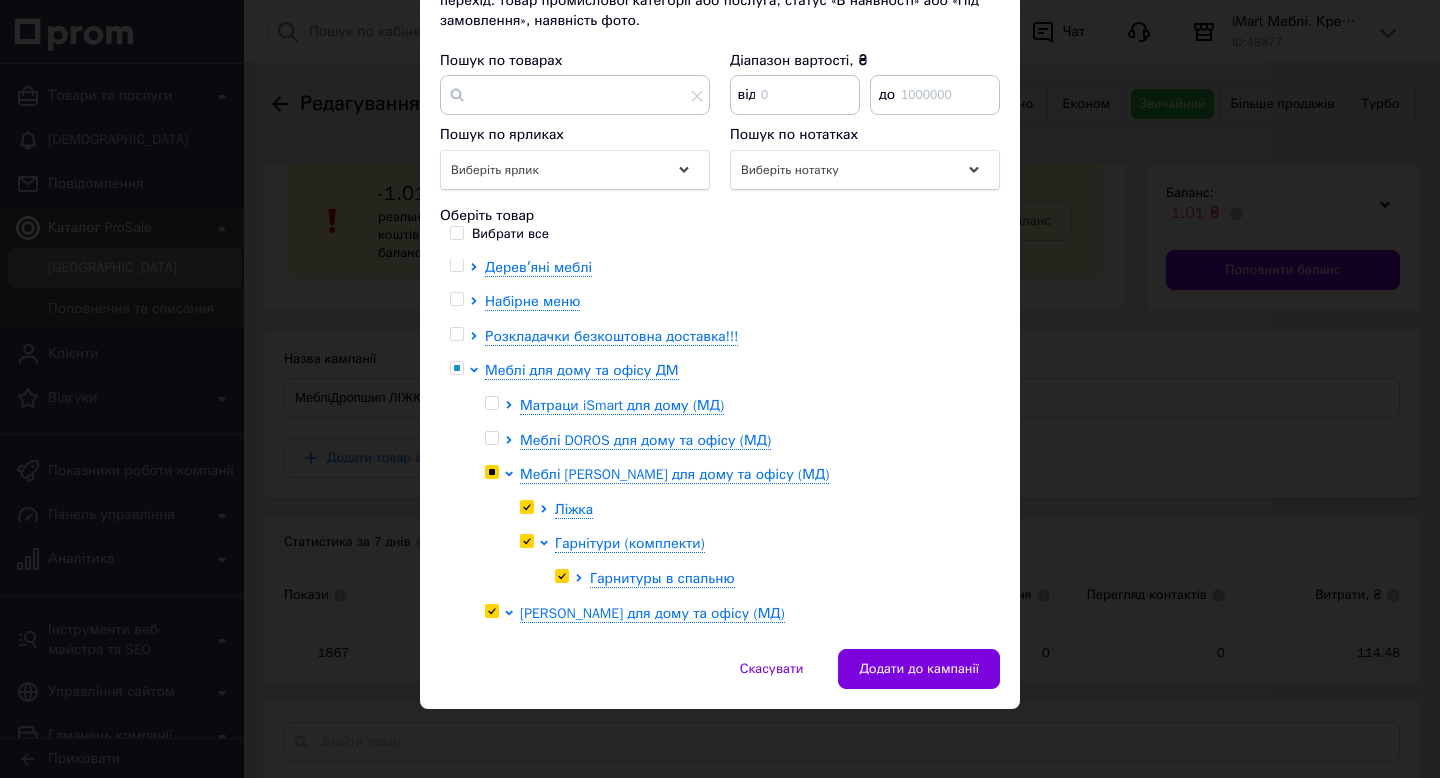 checkbox on "true" 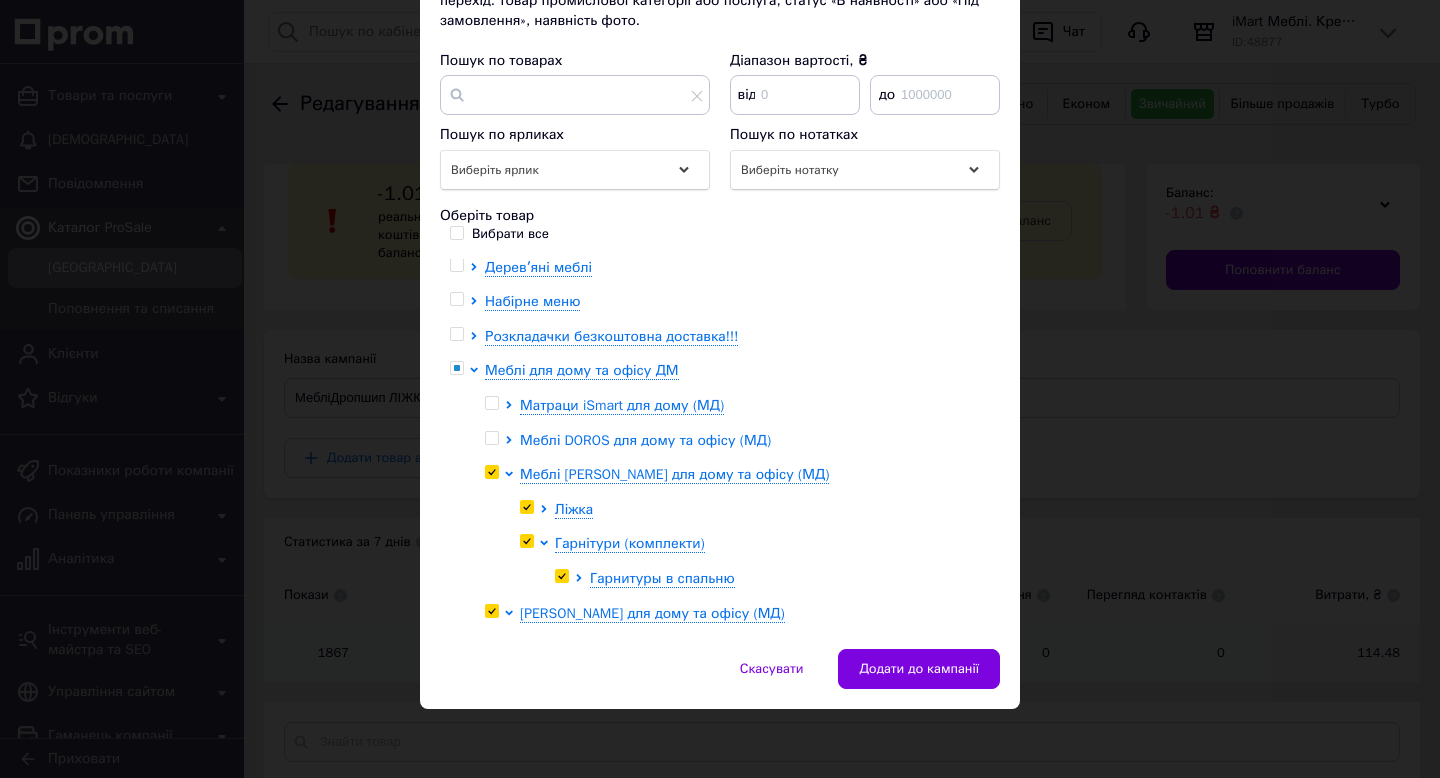 click 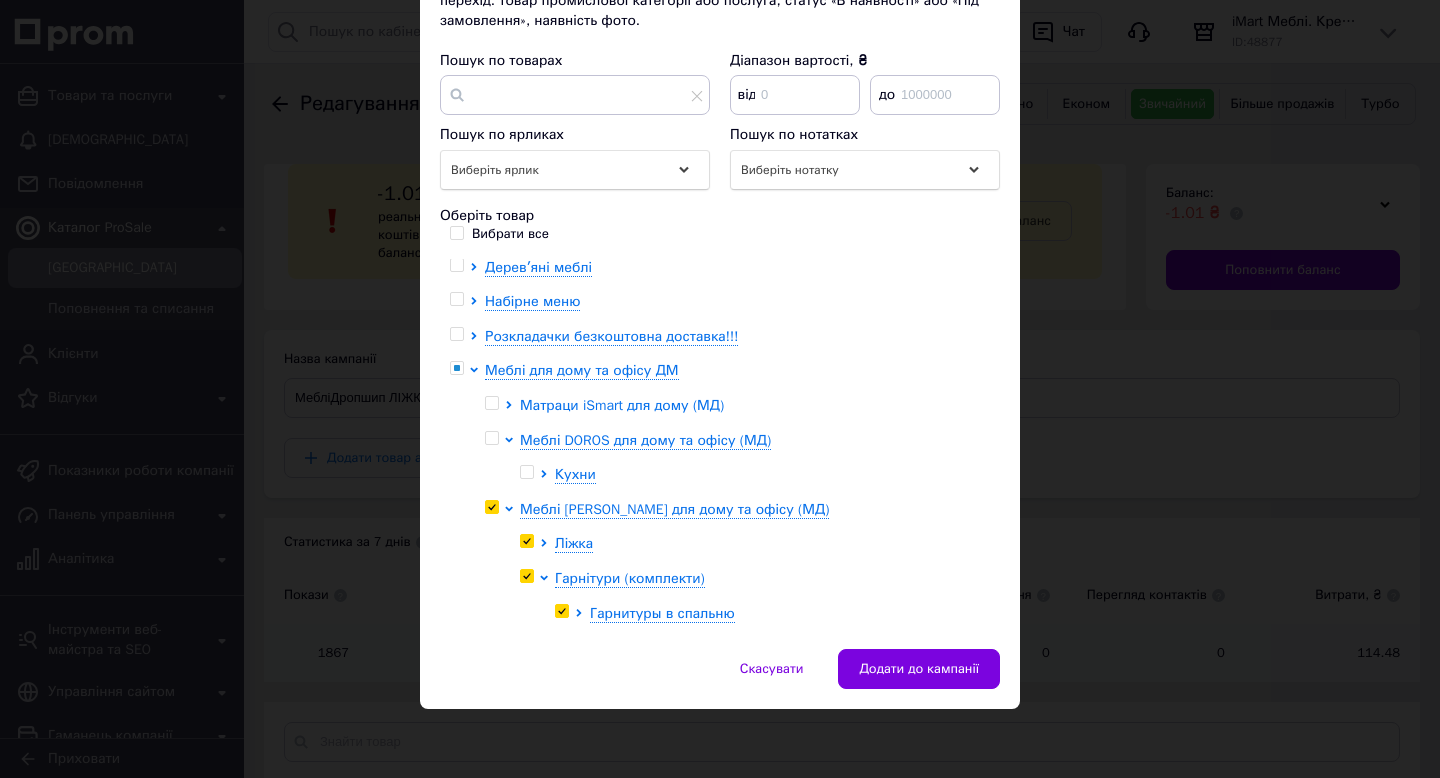 click 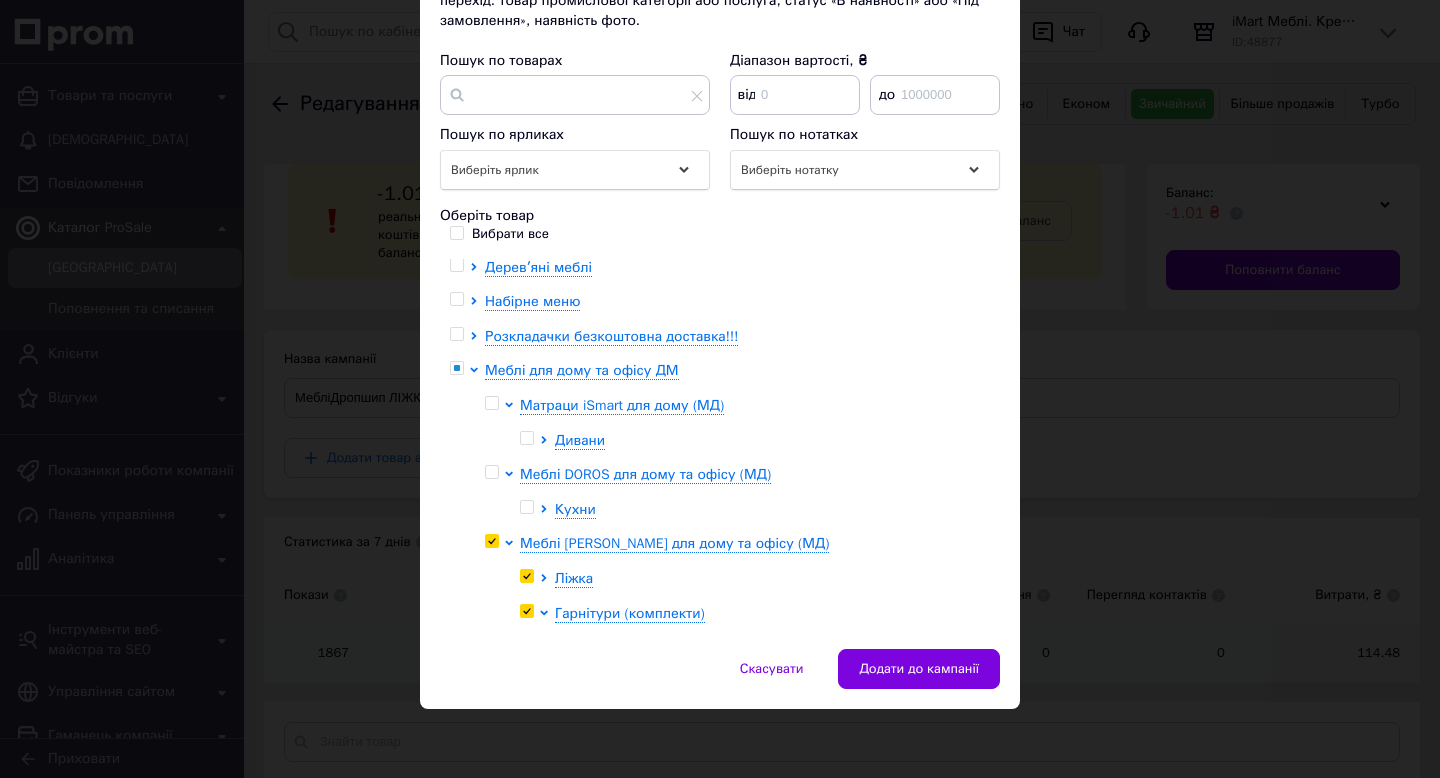 click at bounding box center (491, 403) 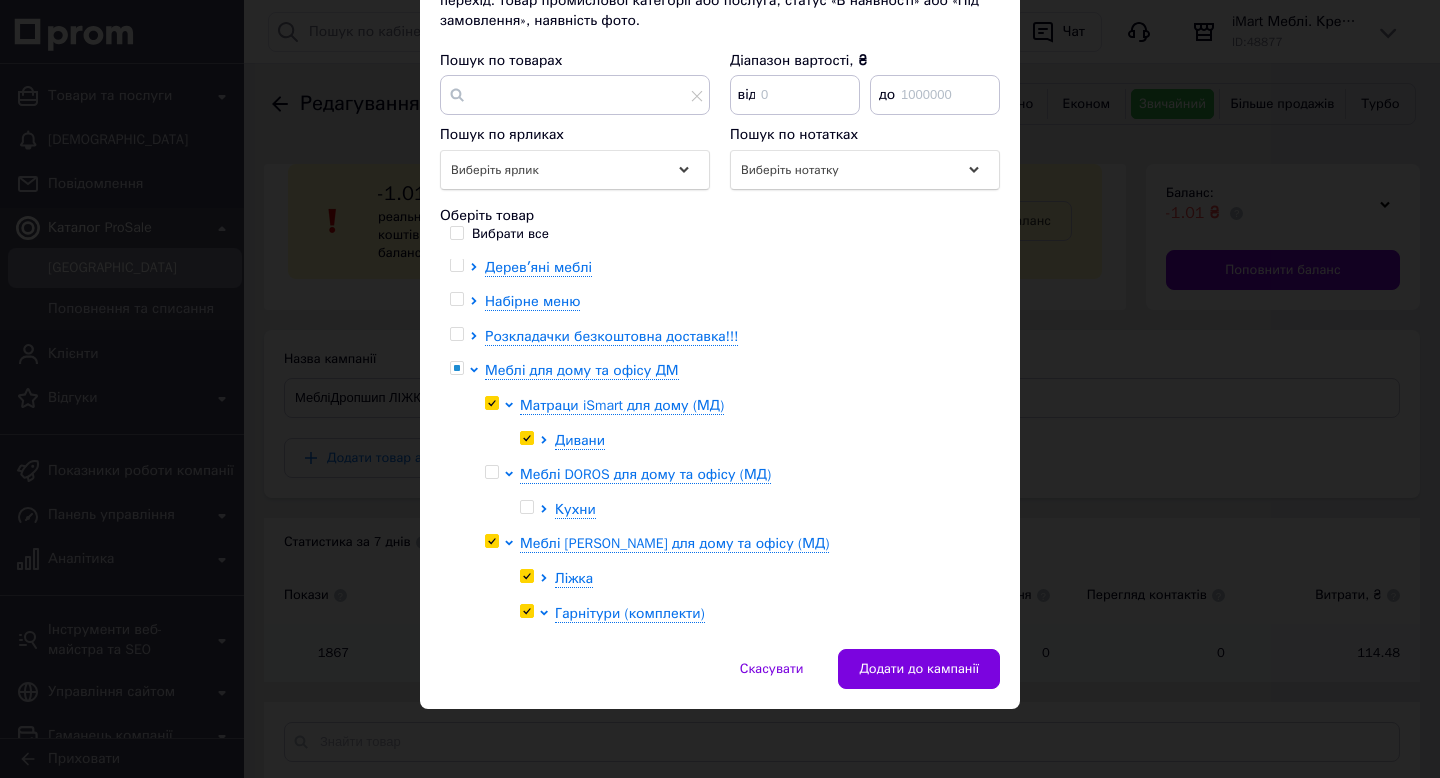checkbox on "true" 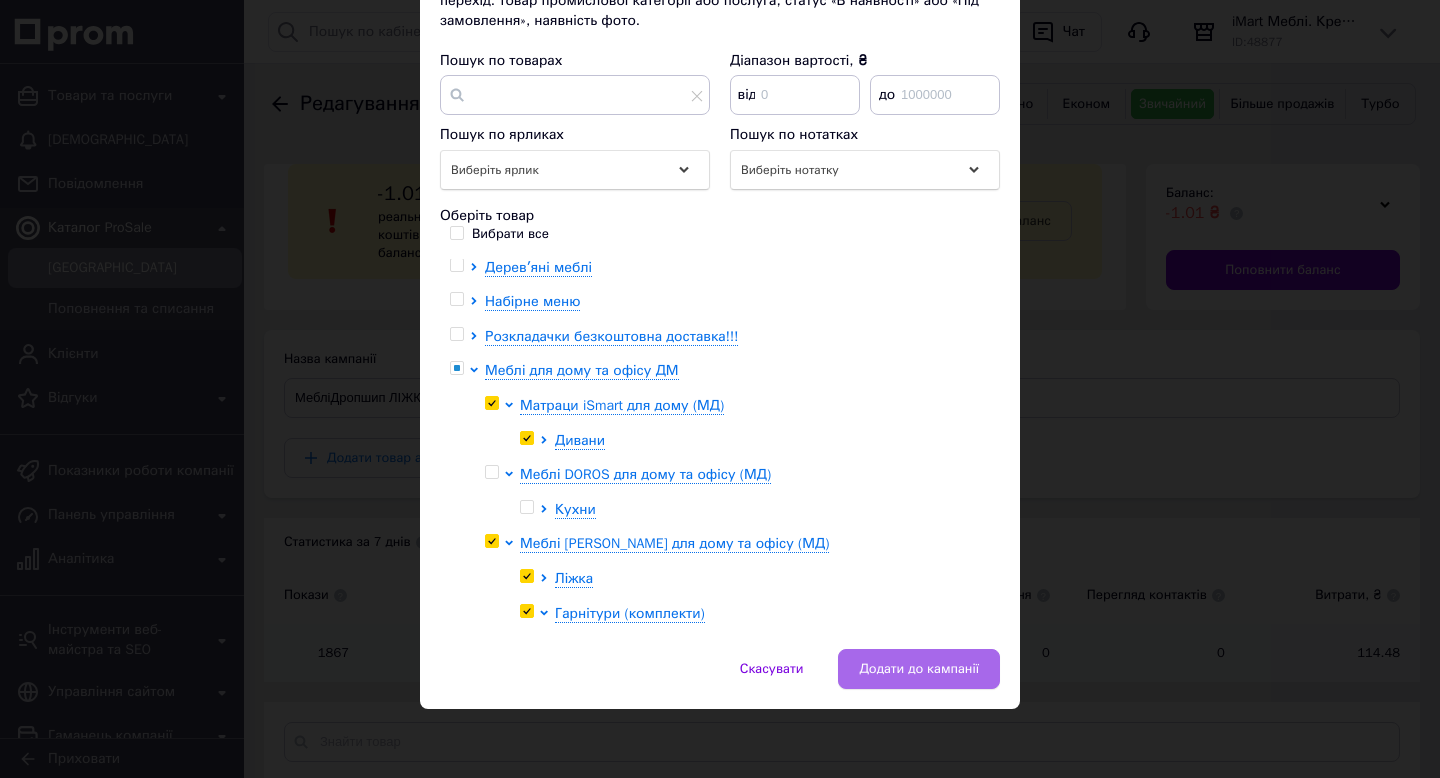 click on "Додати до кампанії" at bounding box center [919, 669] 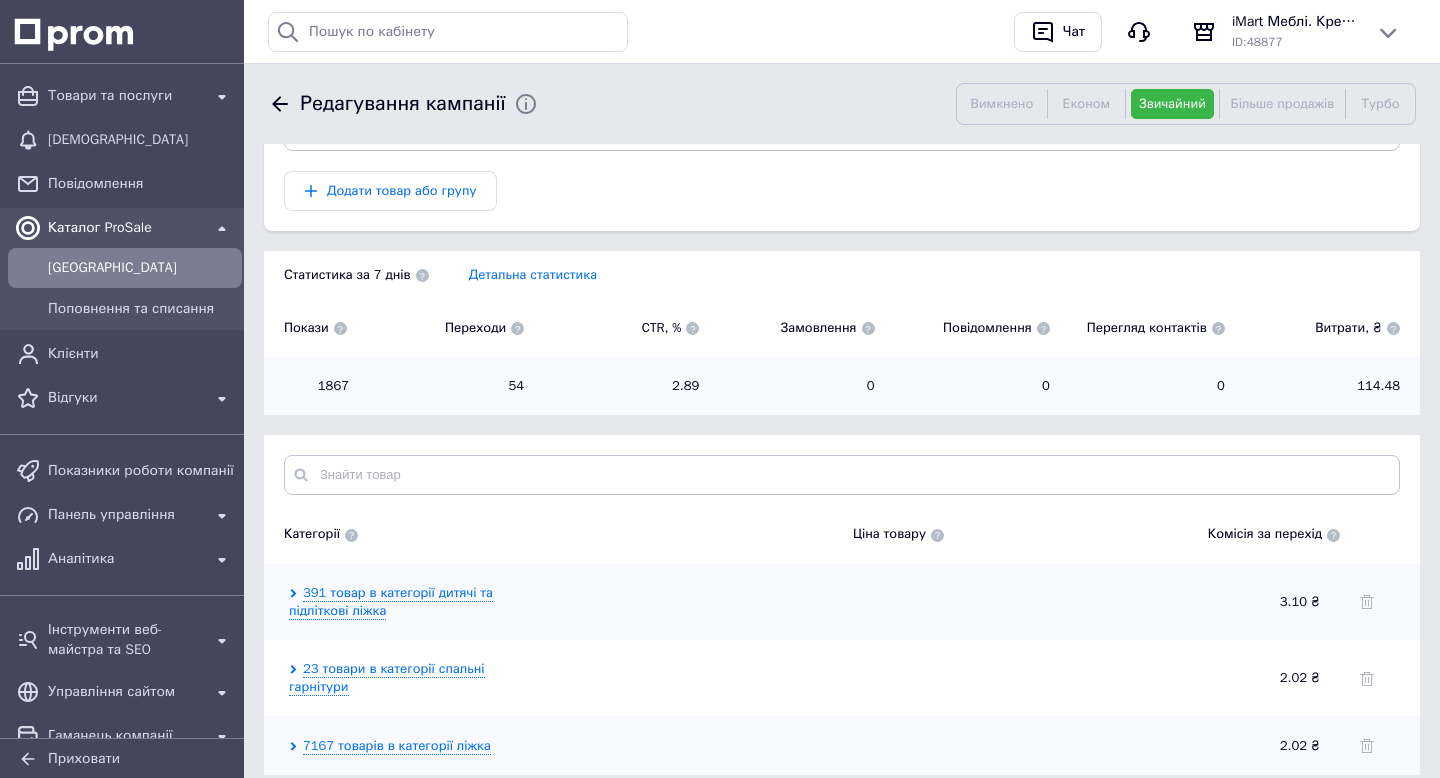 scroll, scrollTop: 0, scrollLeft: 0, axis: both 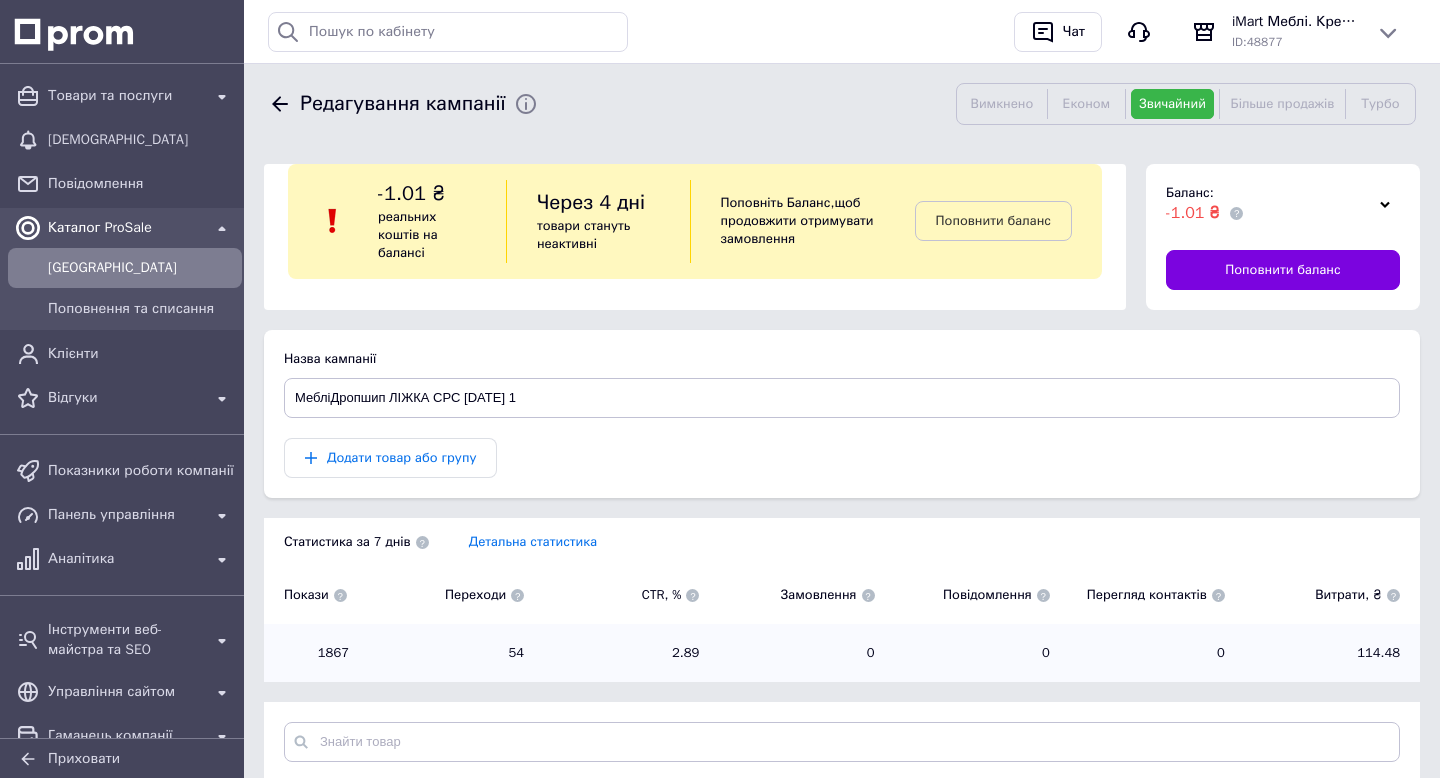 click 